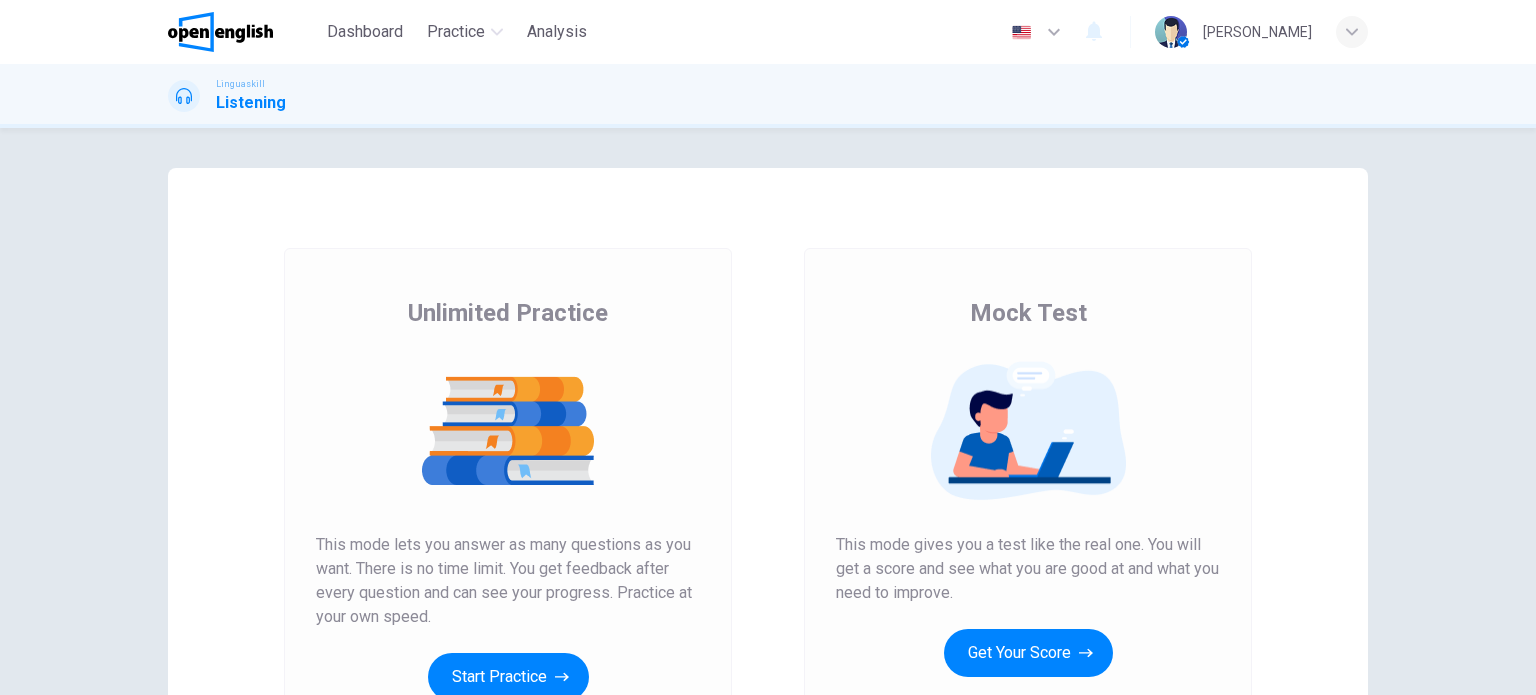 scroll, scrollTop: 0, scrollLeft: 0, axis: both 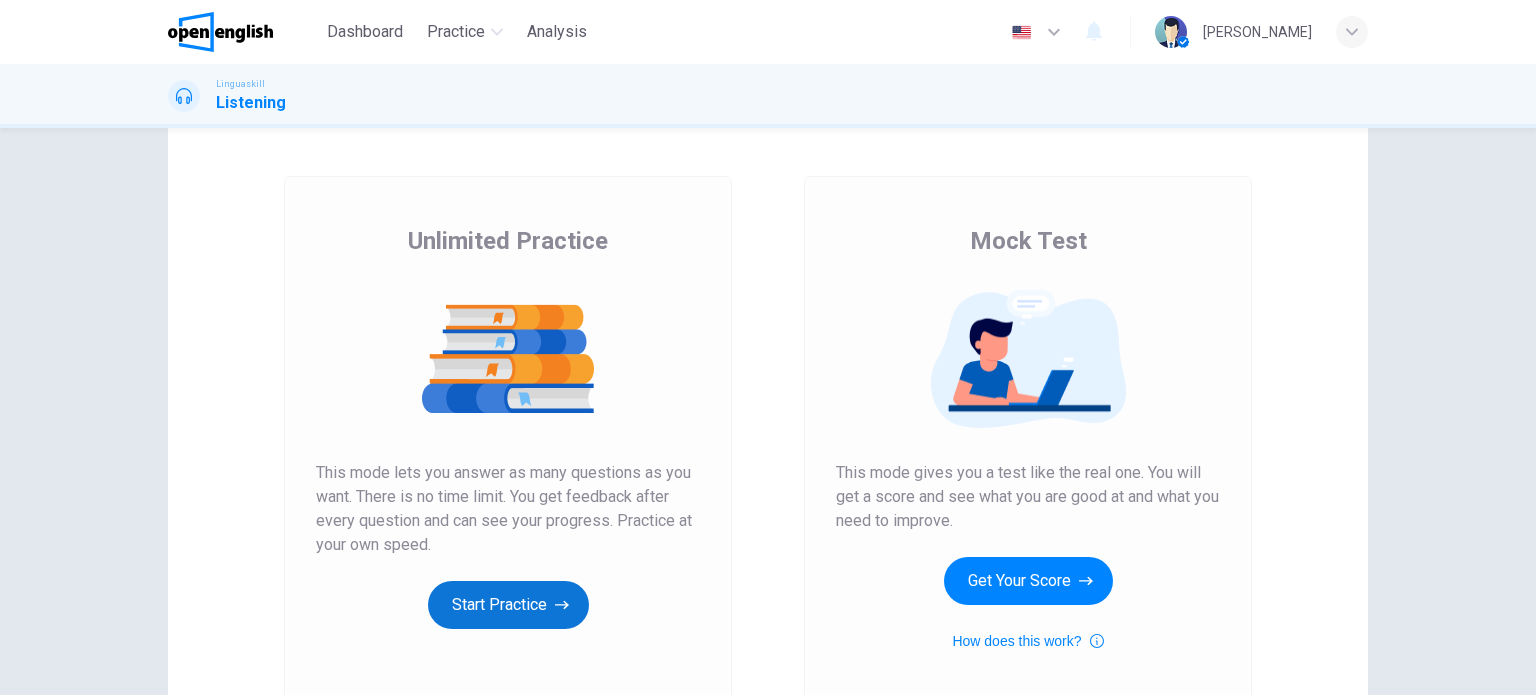 click on "Start Practice" at bounding box center (508, 605) 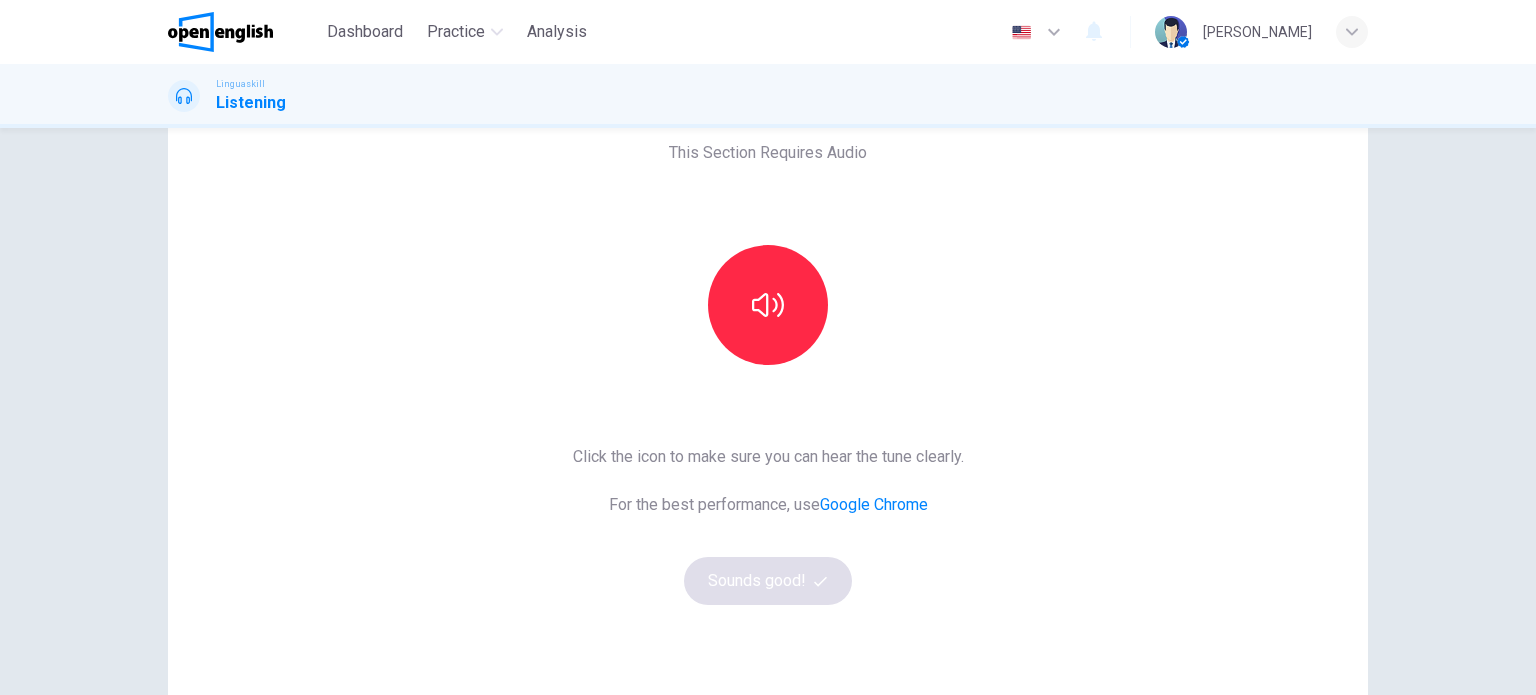 scroll, scrollTop: 72, scrollLeft: 0, axis: vertical 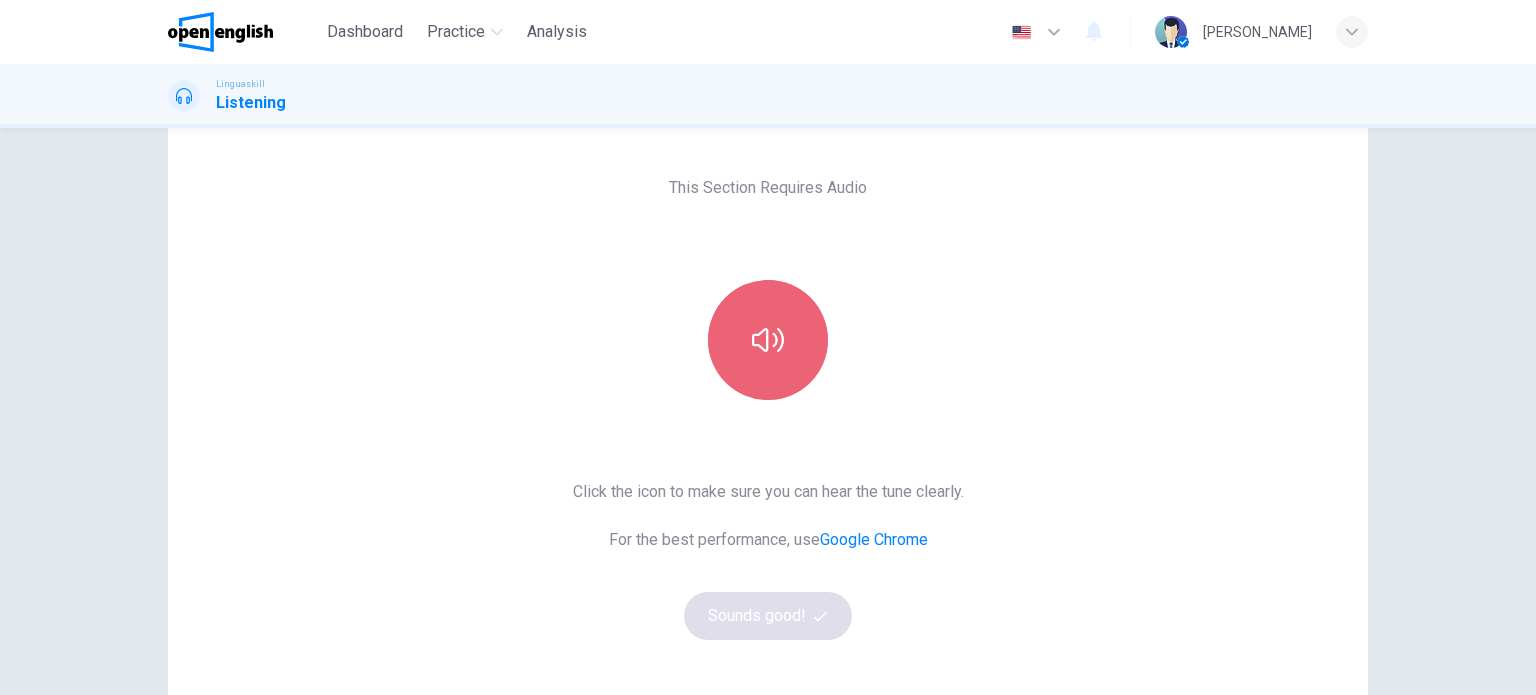 click at bounding box center [768, 340] 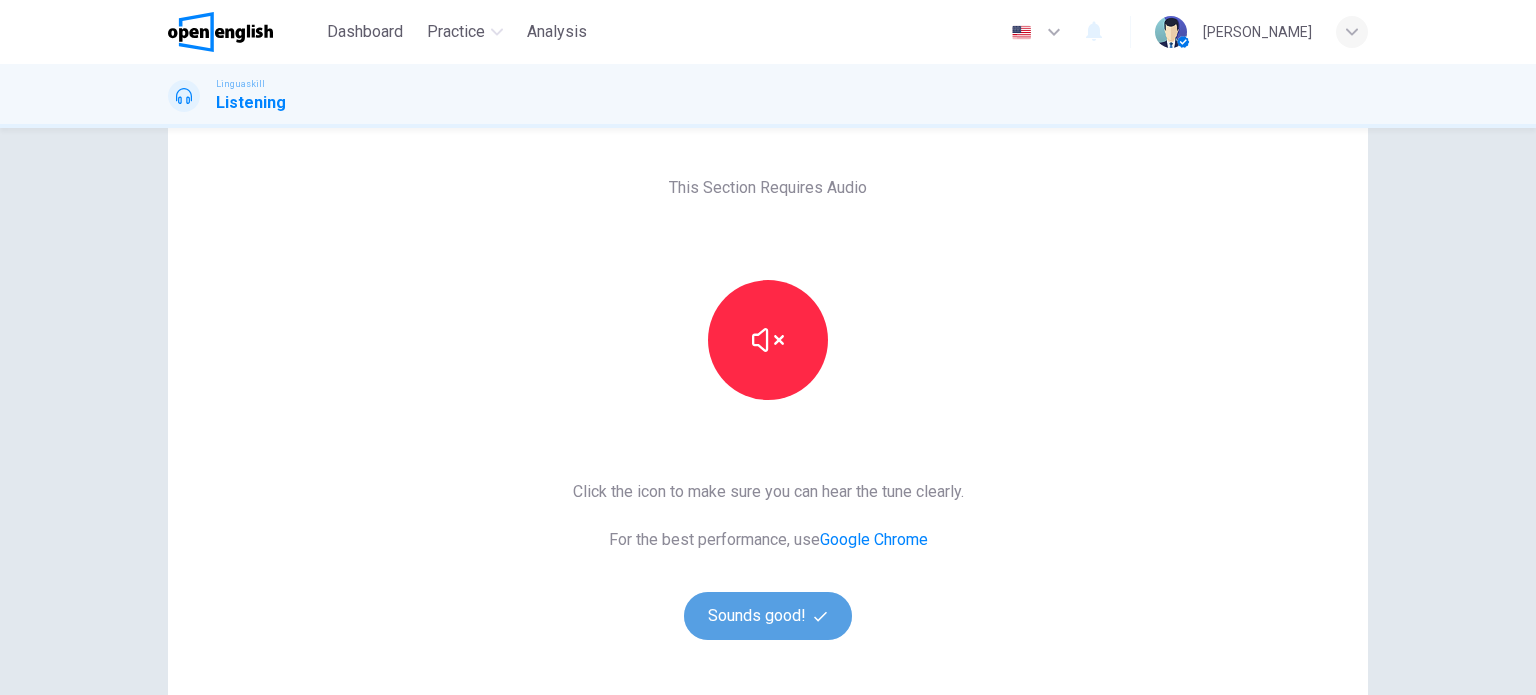 click on "Sounds good!" at bounding box center (768, 616) 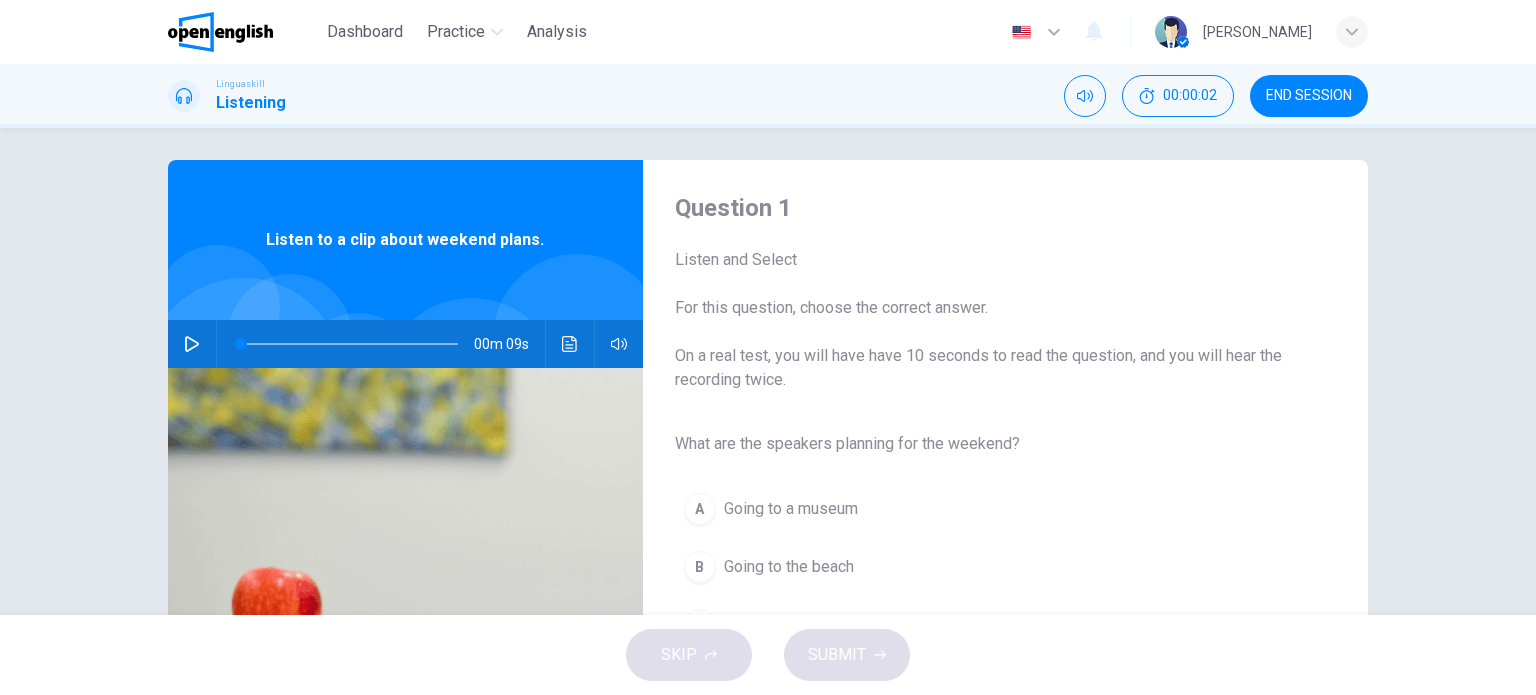 scroll, scrollTop: 0, scrollLeft: 0, axis: both 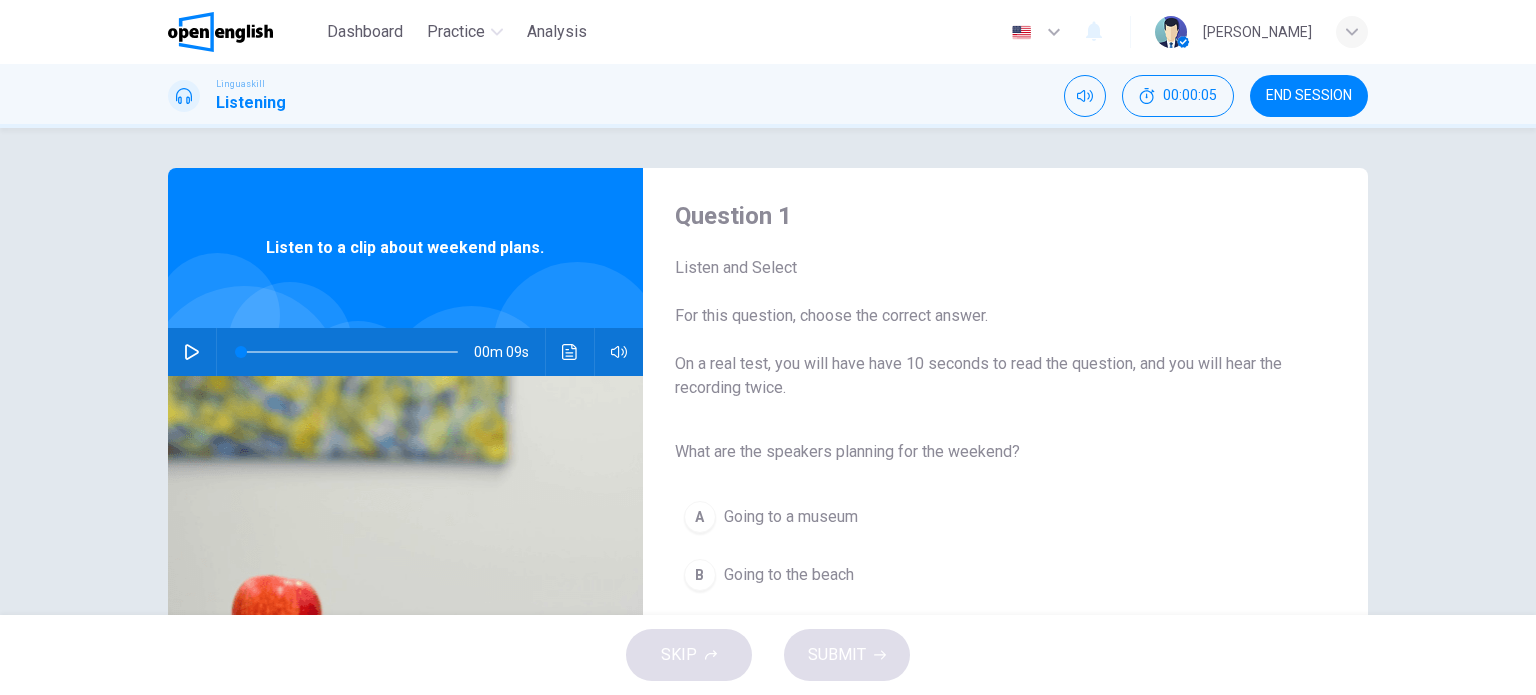 click 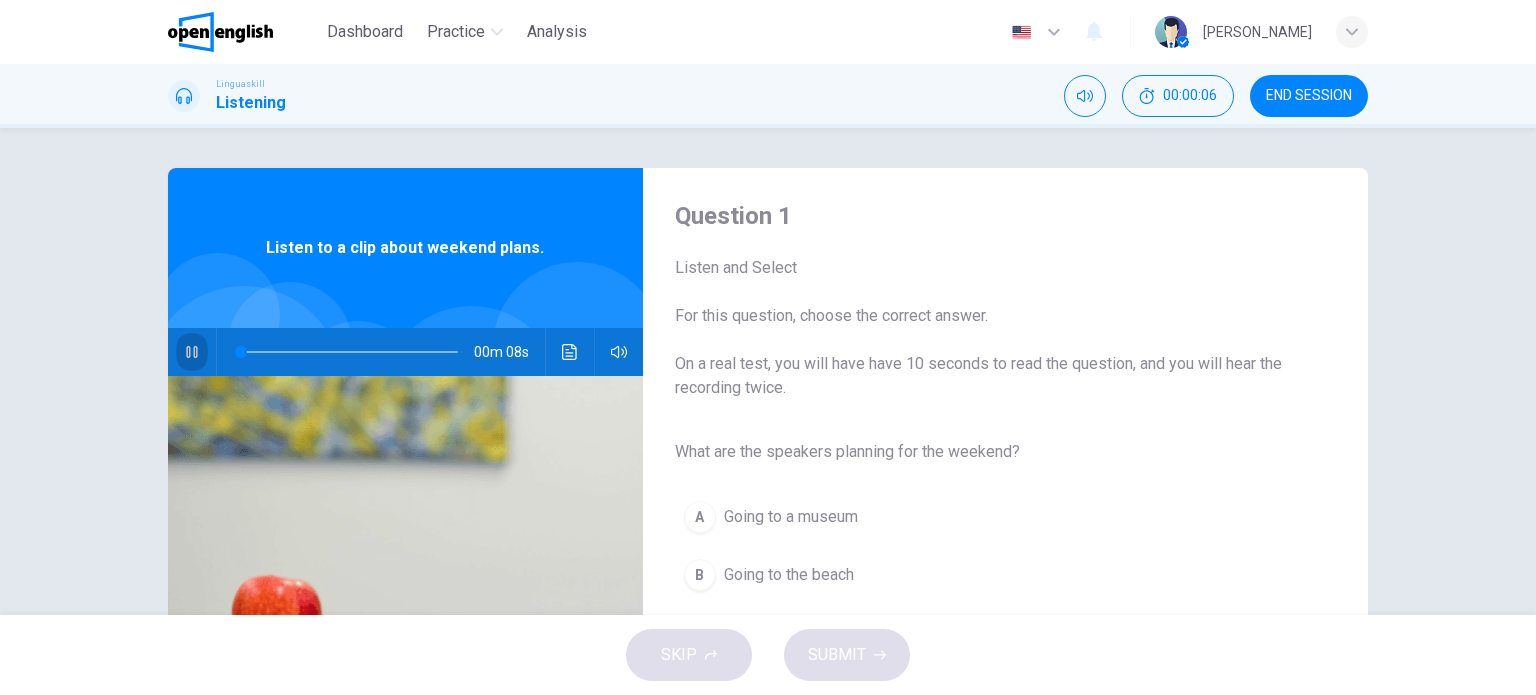 click 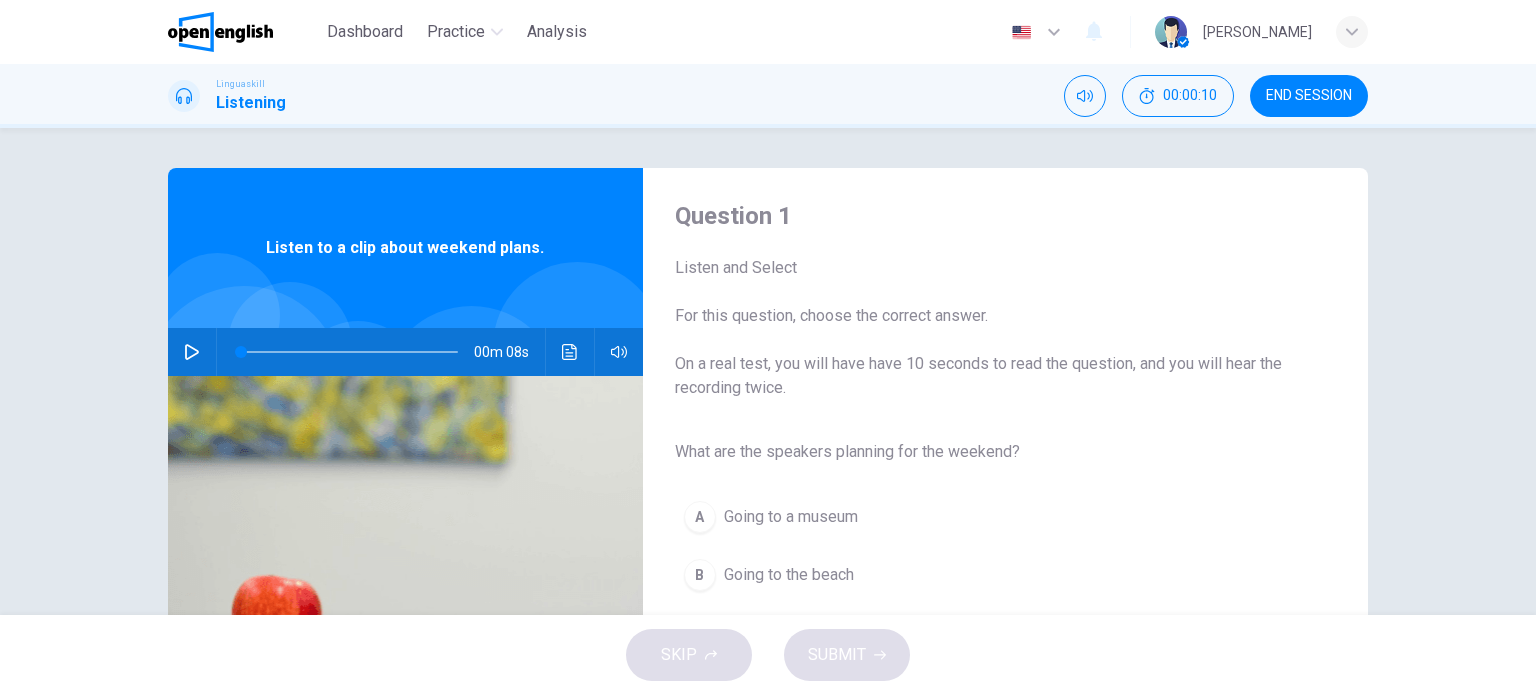 click on "A Going to a museum" at bounding box center [989, 517] 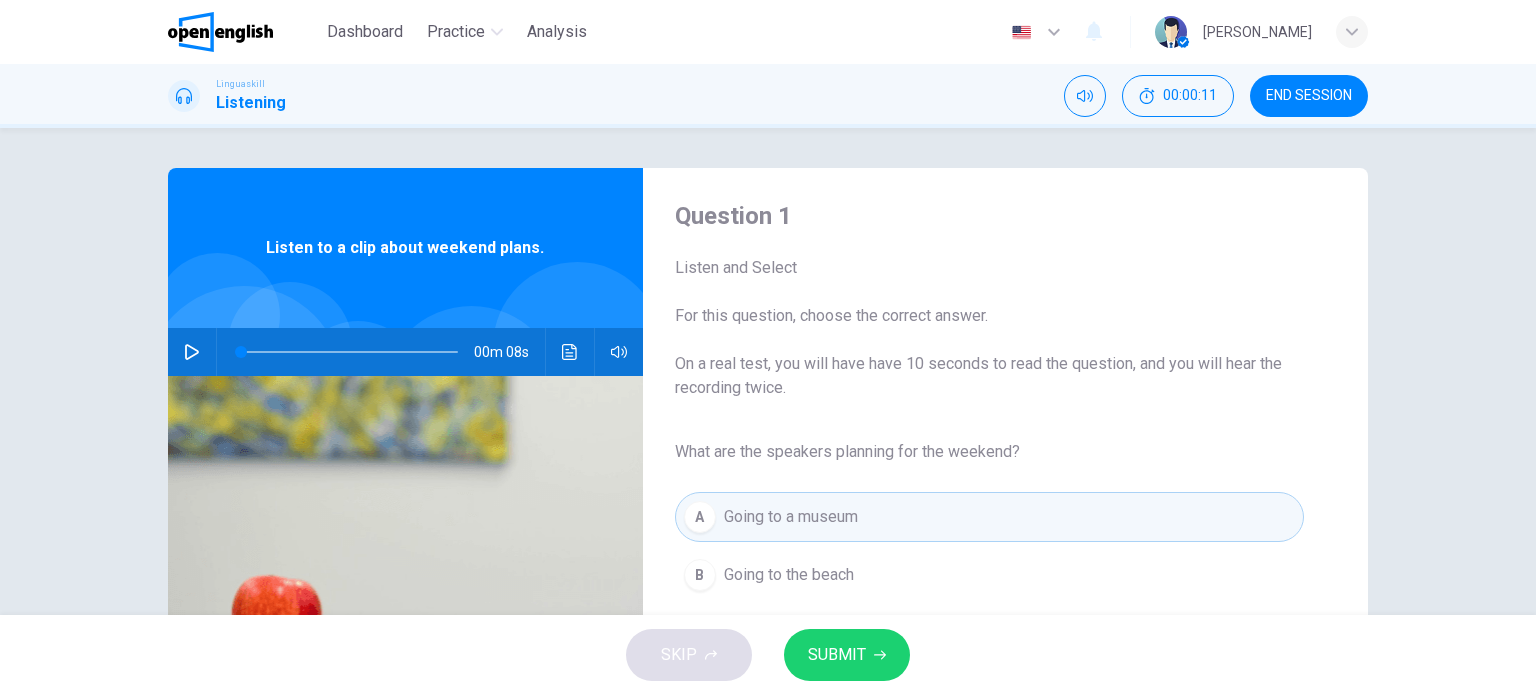 click at bounding box center [192, 352] 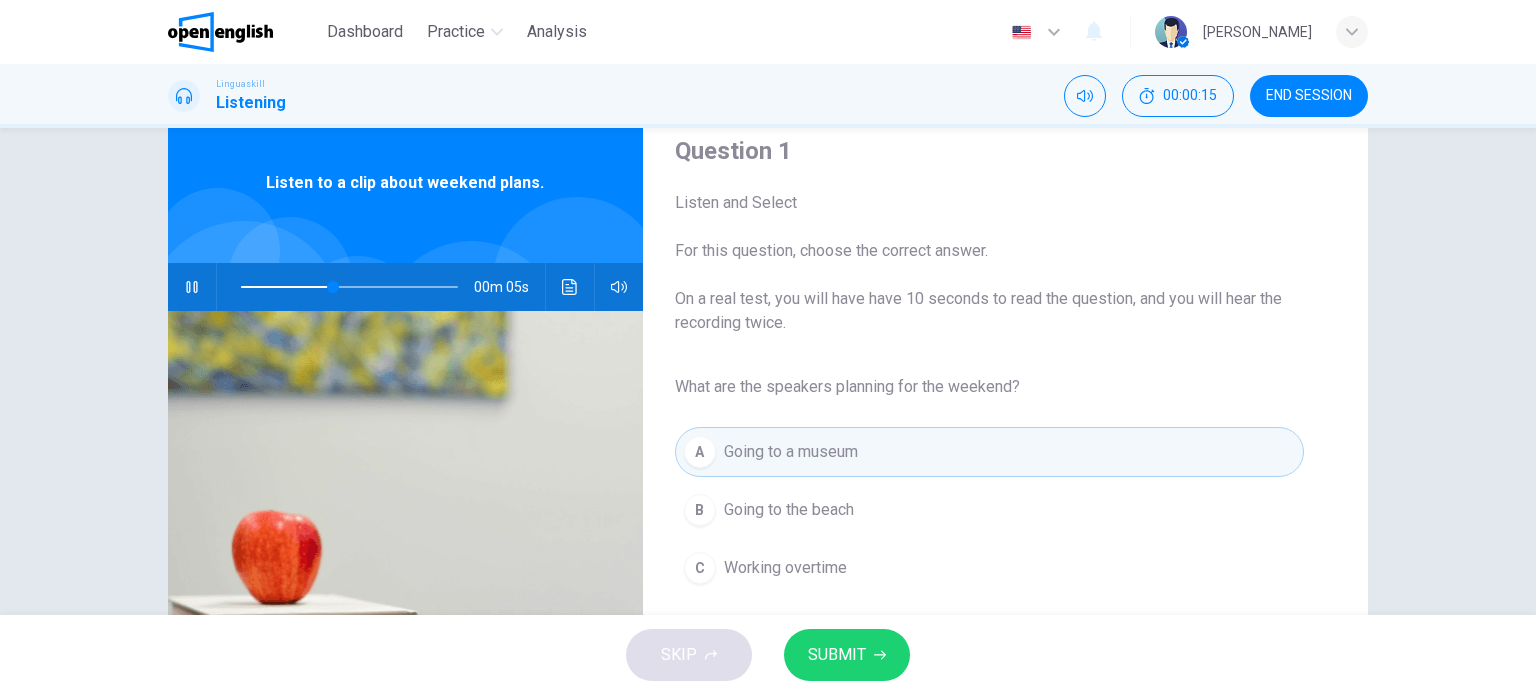 scroll, scrollTop: 100, scrollLeft: 0, axis: vertical 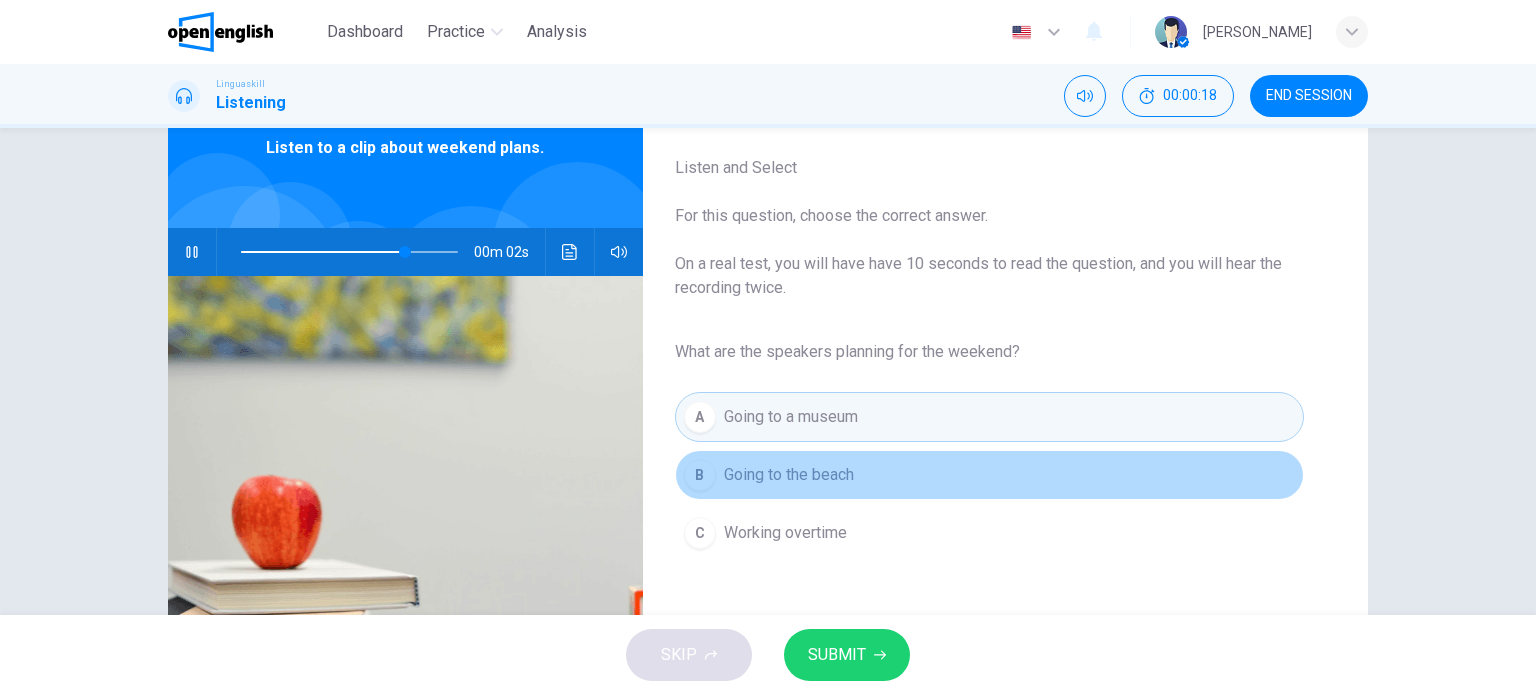 click on "B Going to the beach" at bounding box center (989, 475) 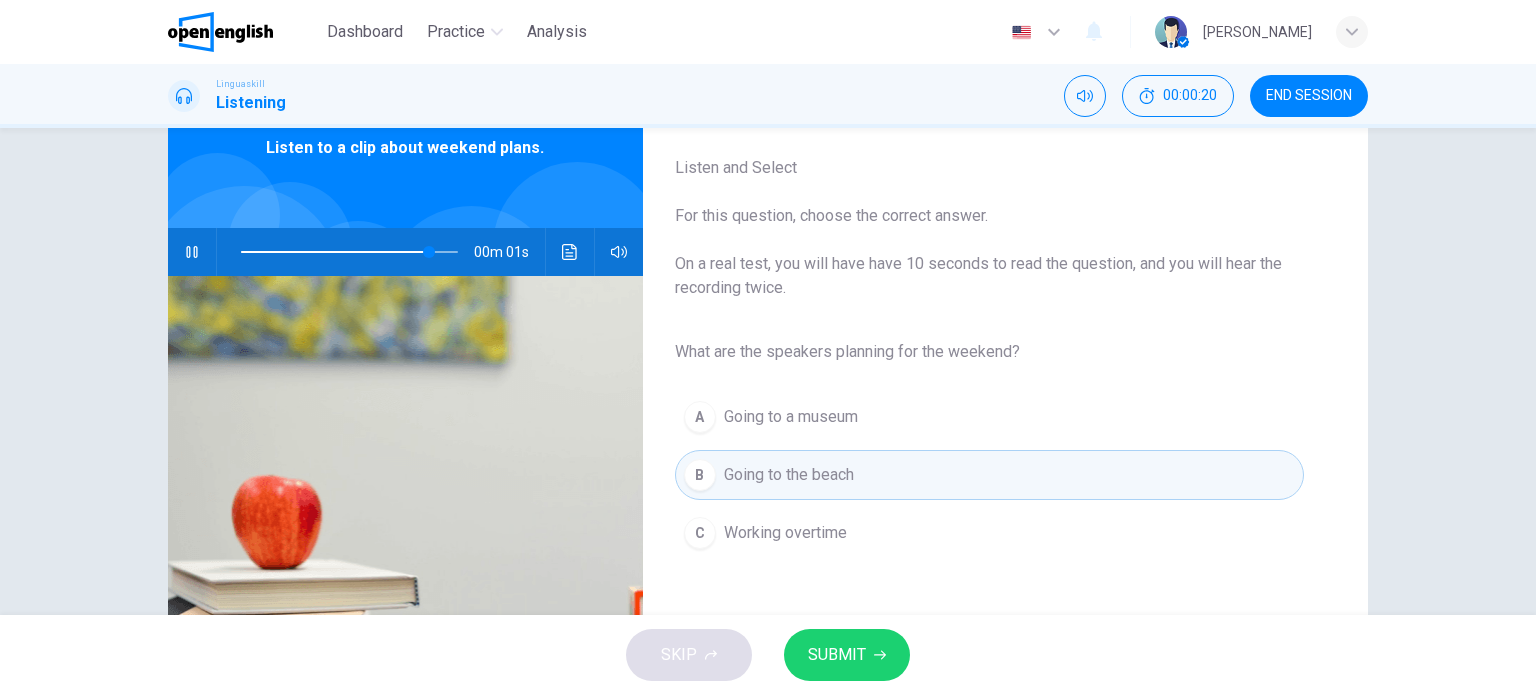 type on "*" 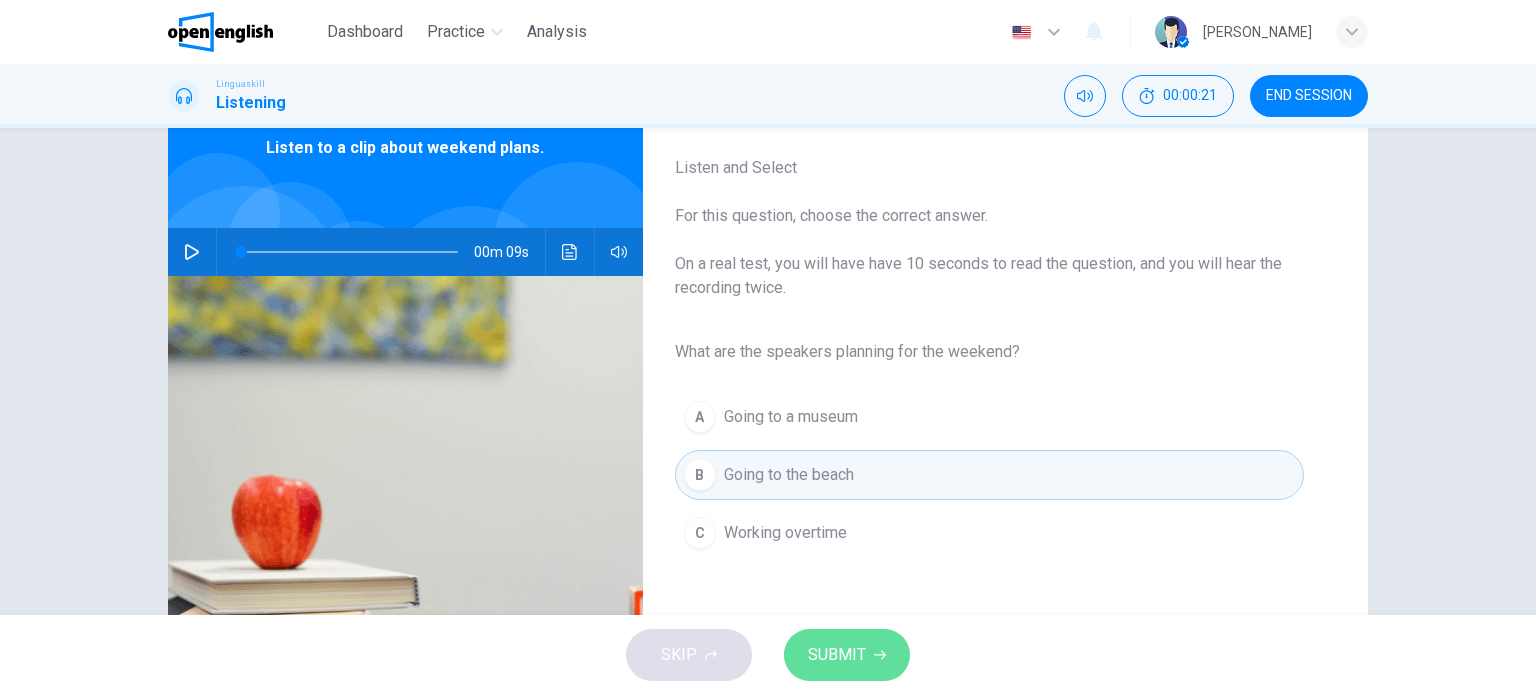 click on "SUBMIT" at bounding box center (847, 655) 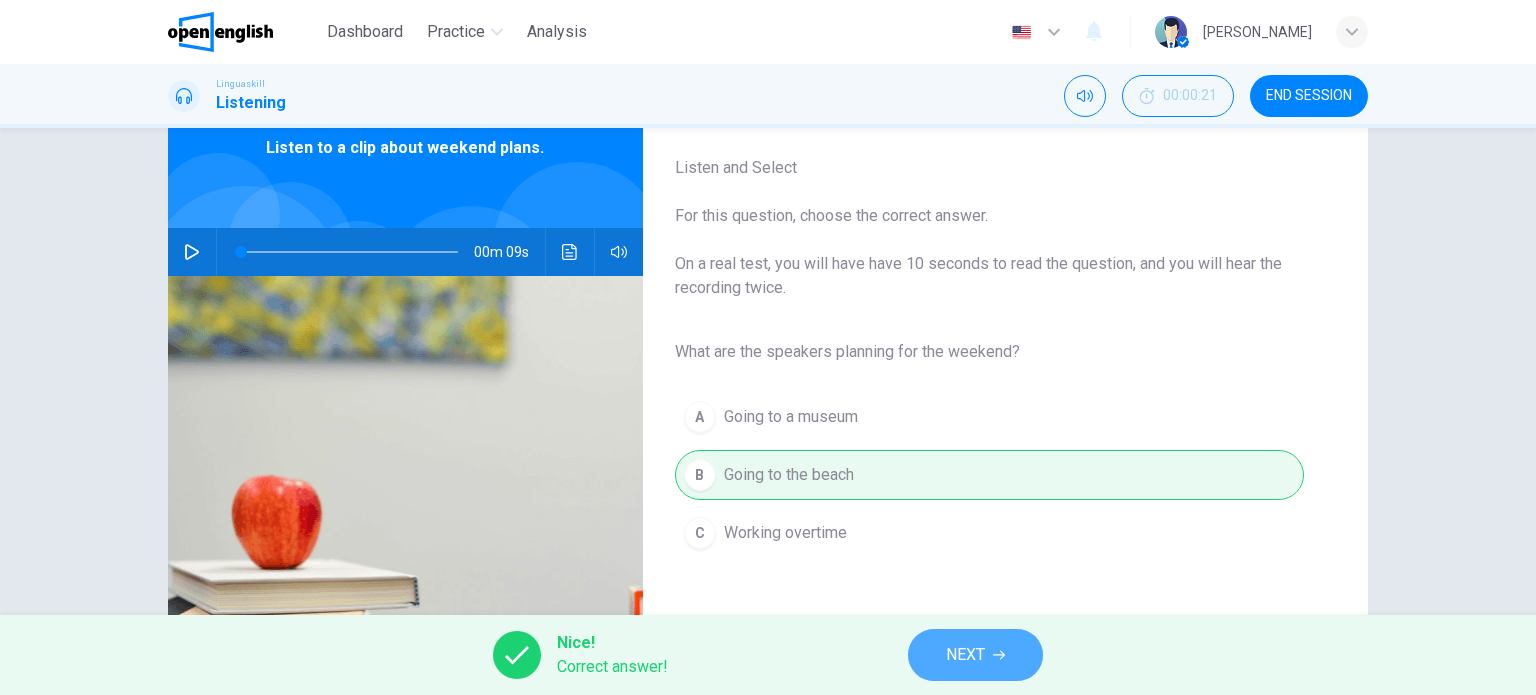 click on "NEXT" at bounding box center (965, 655) 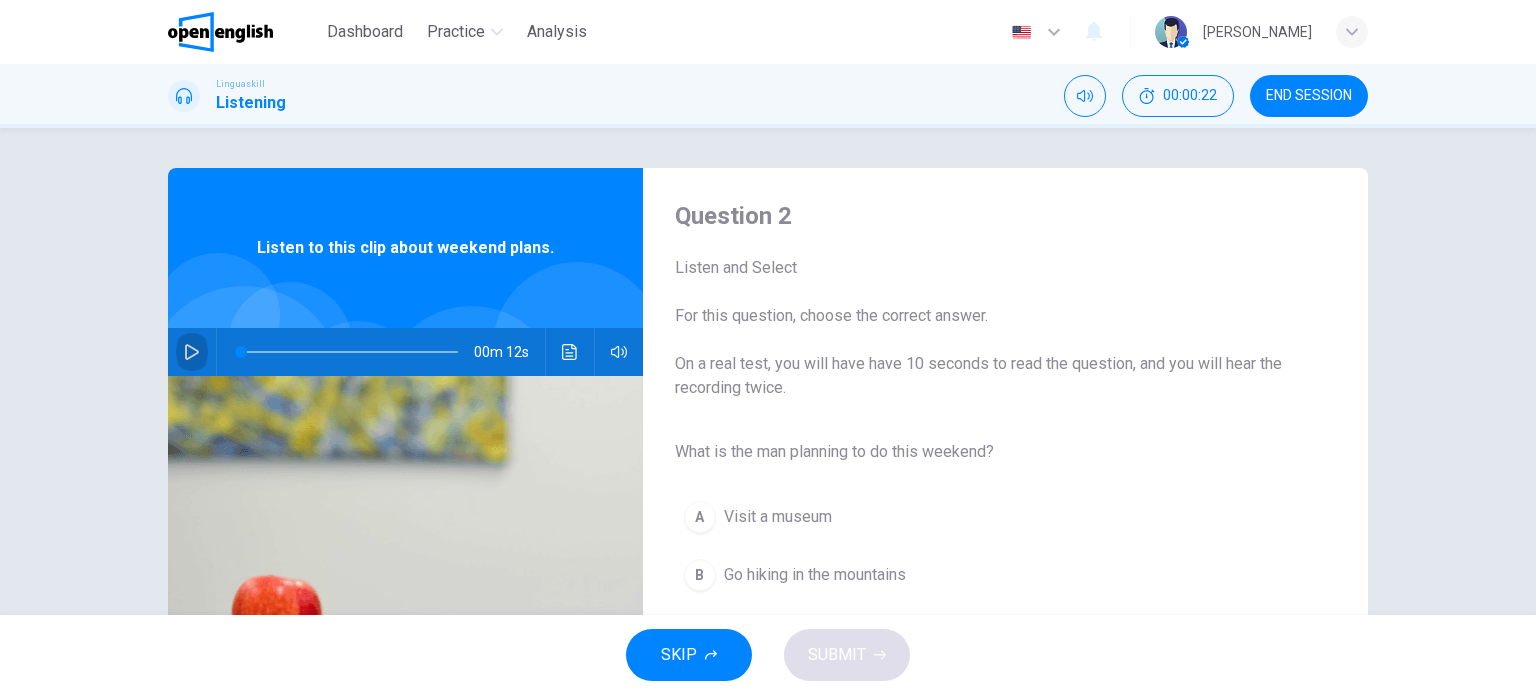 click at bounding box center [192, 352] 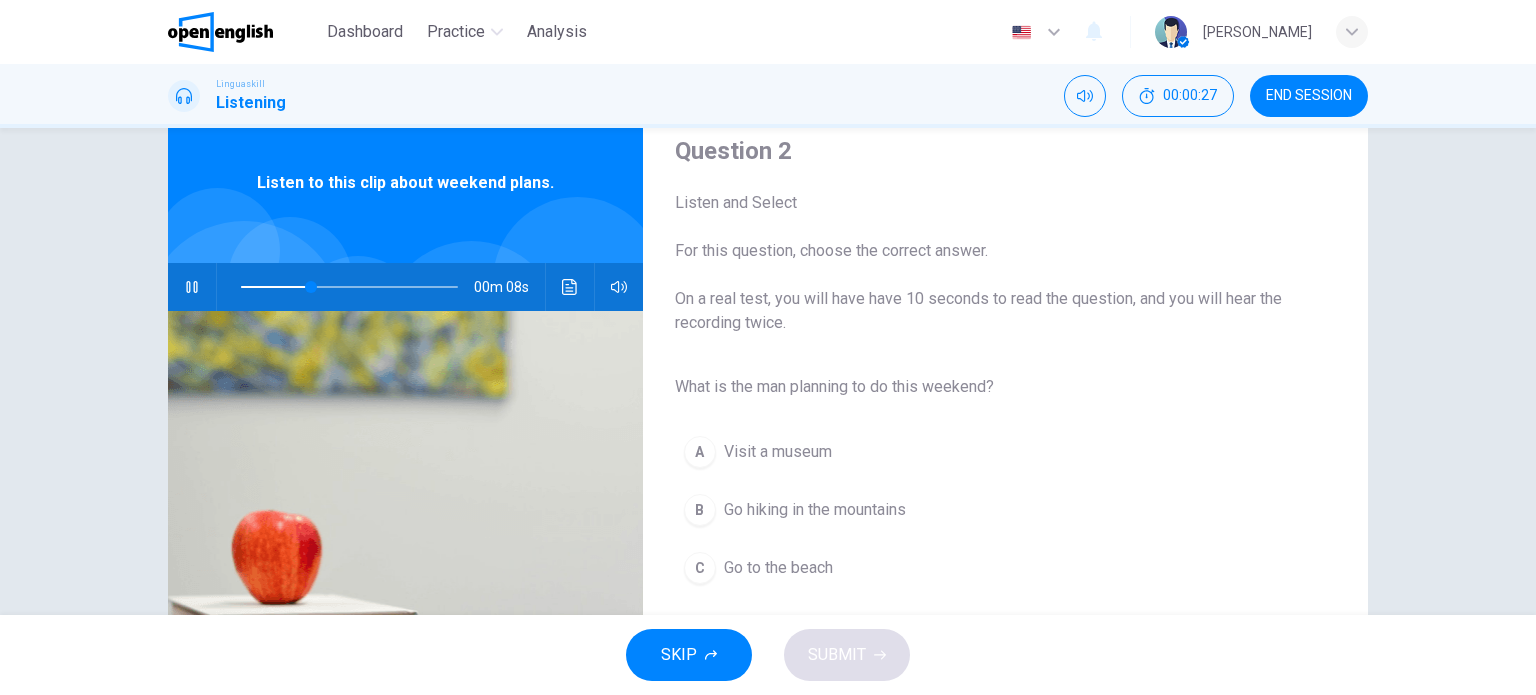 scroll, scrollTop: 100, scrollLeft: 0, axis: vertical 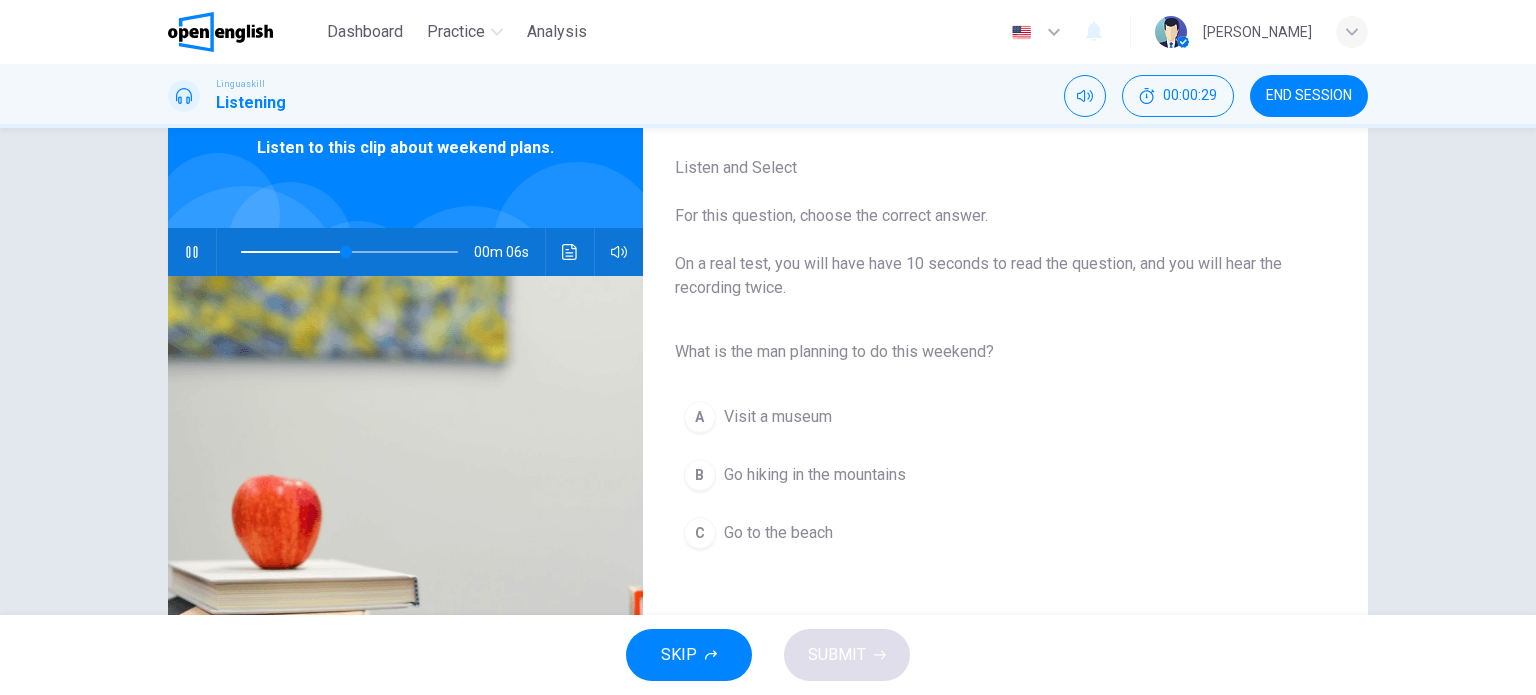 click on "Go hiking in the mountains" at bounding box center [815, 475] 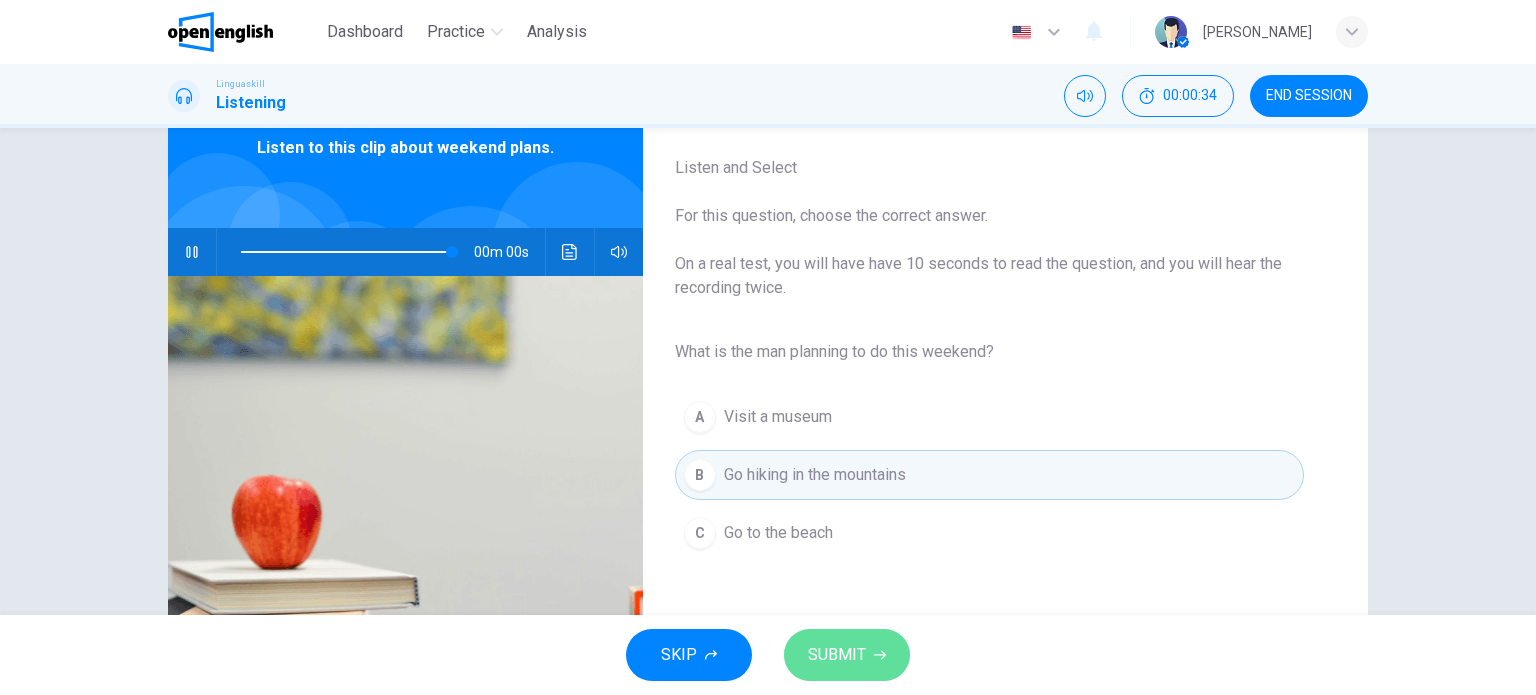 type on "*" 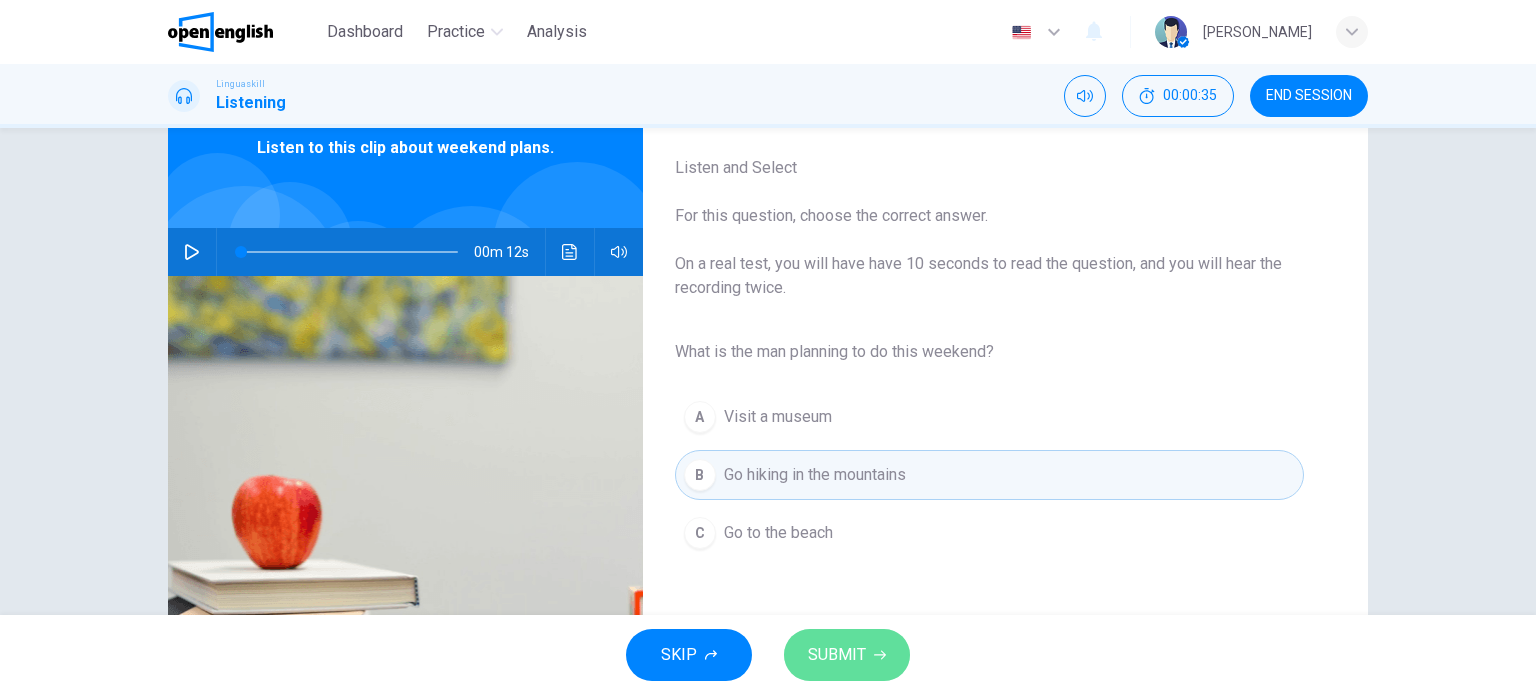 click on "SUBMIT" at bounding box center [847, 655] 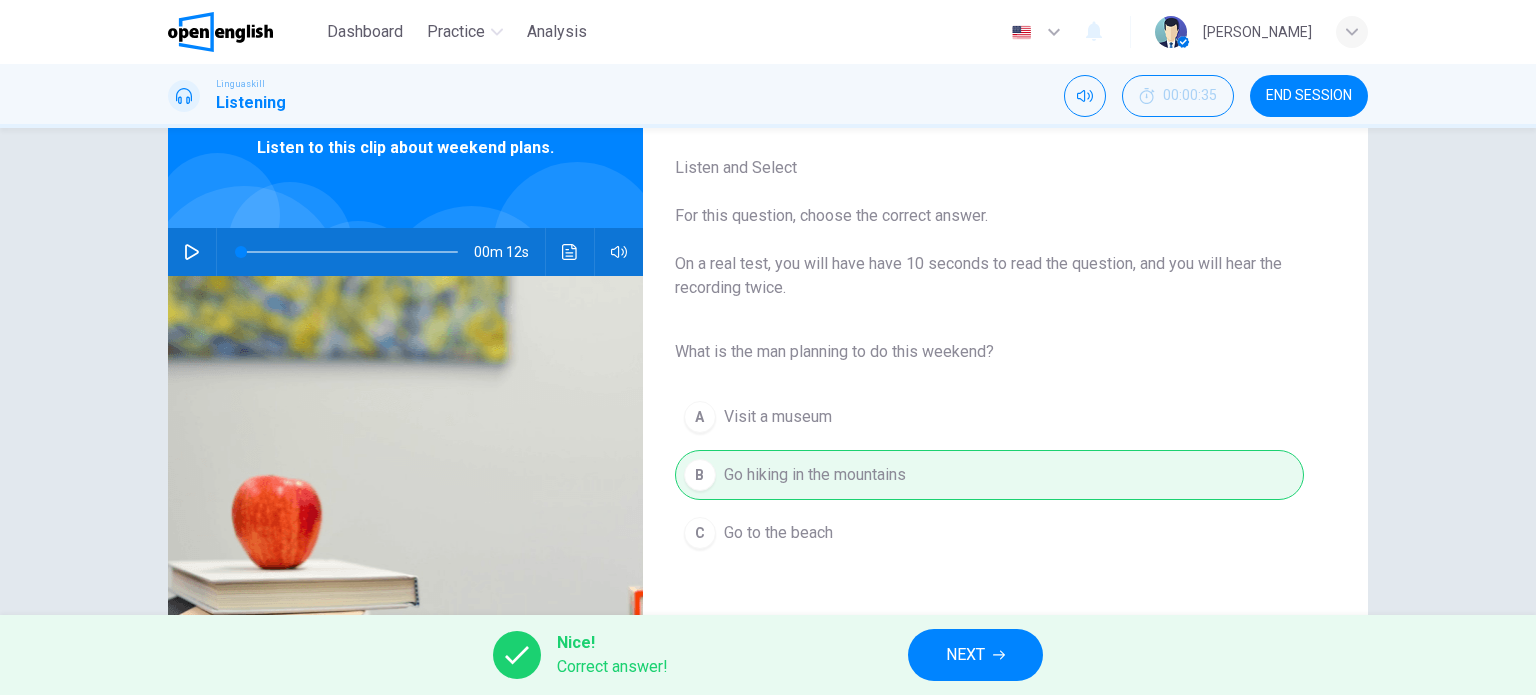 click on "NEXT" at bounding box center (975, 655) 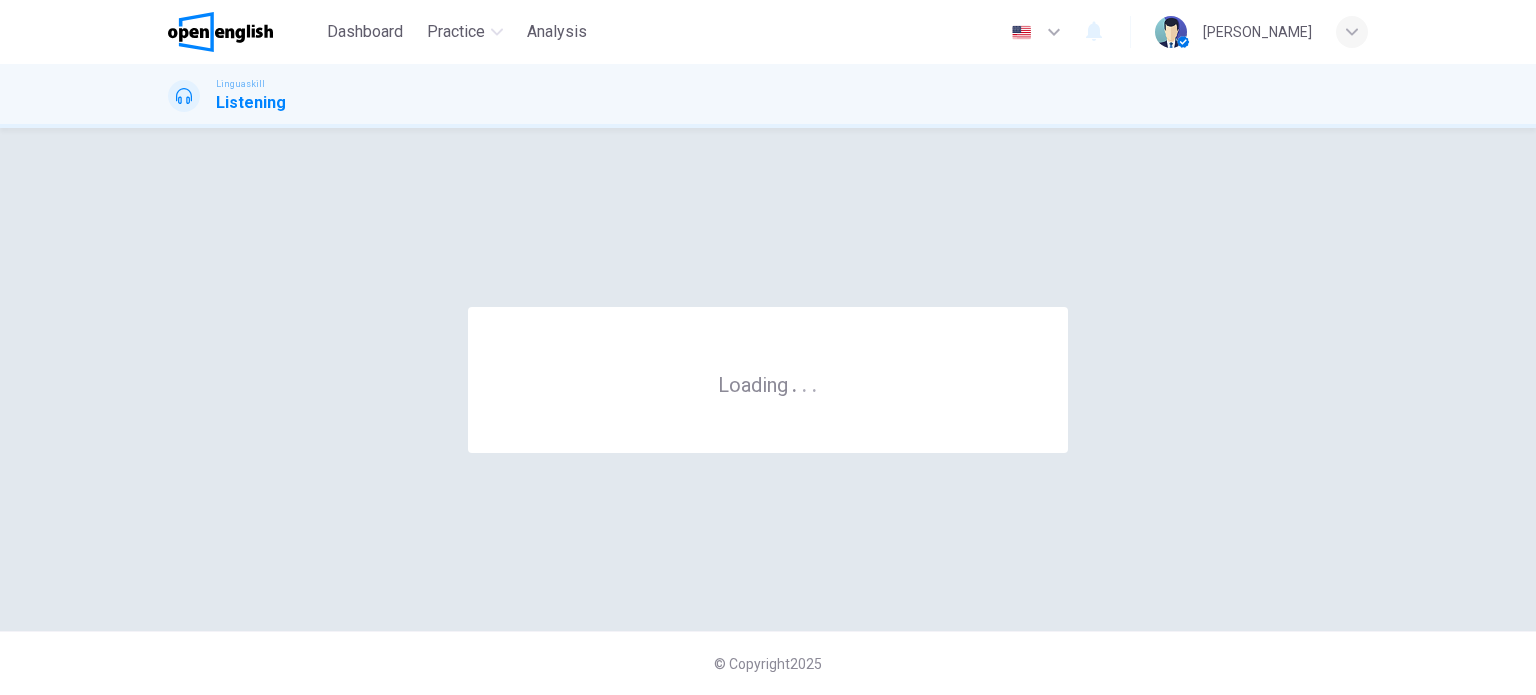 scroll, scrollTop: 0, scrollLeft: 0, axis: both 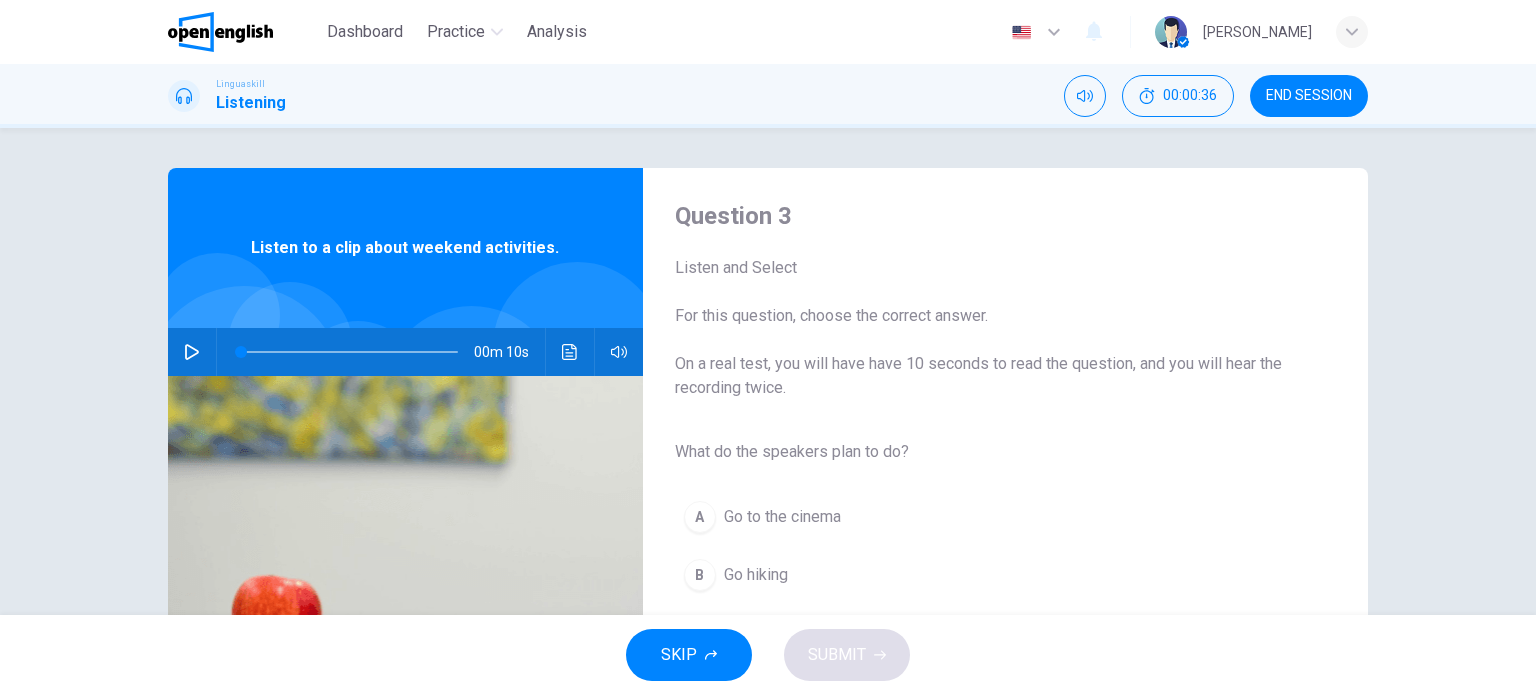 click 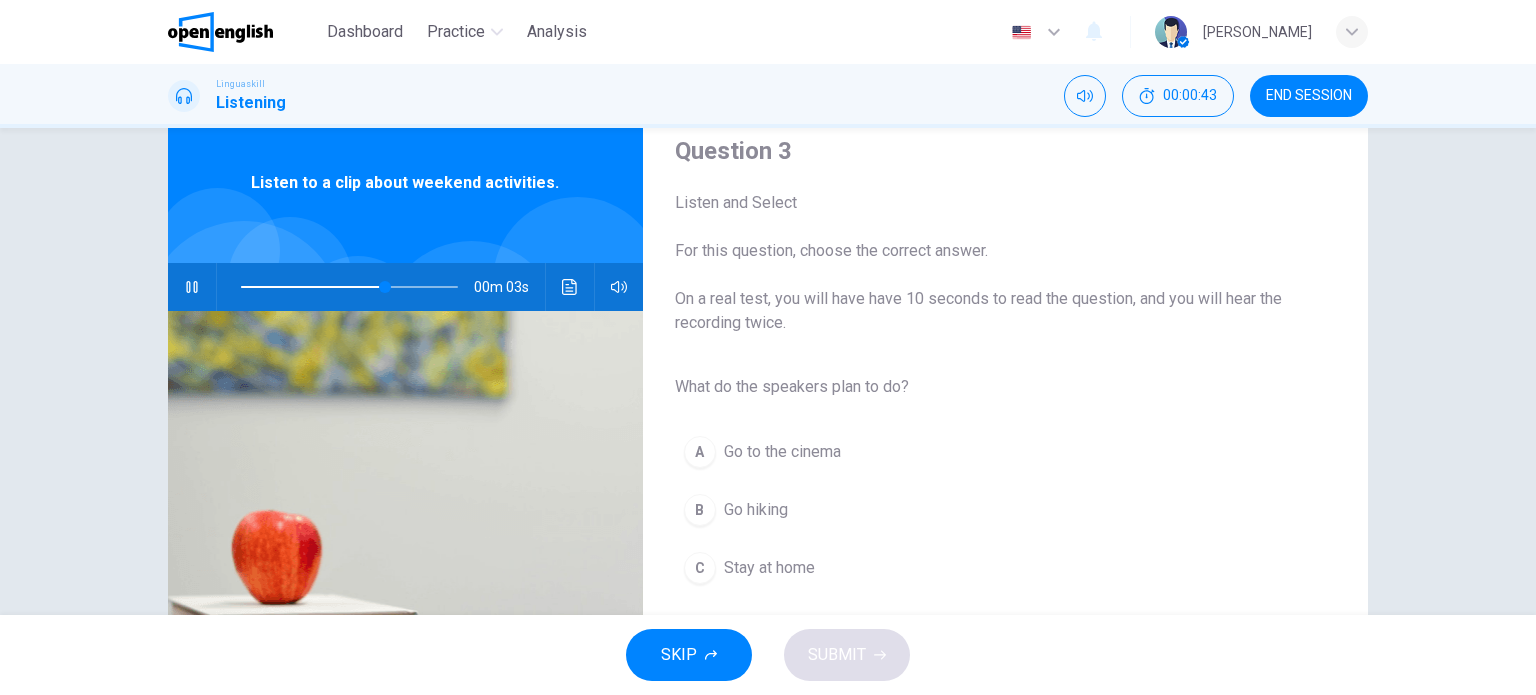 scroll, scrollTop: 100, scrollLeft: 0, axis: vertical 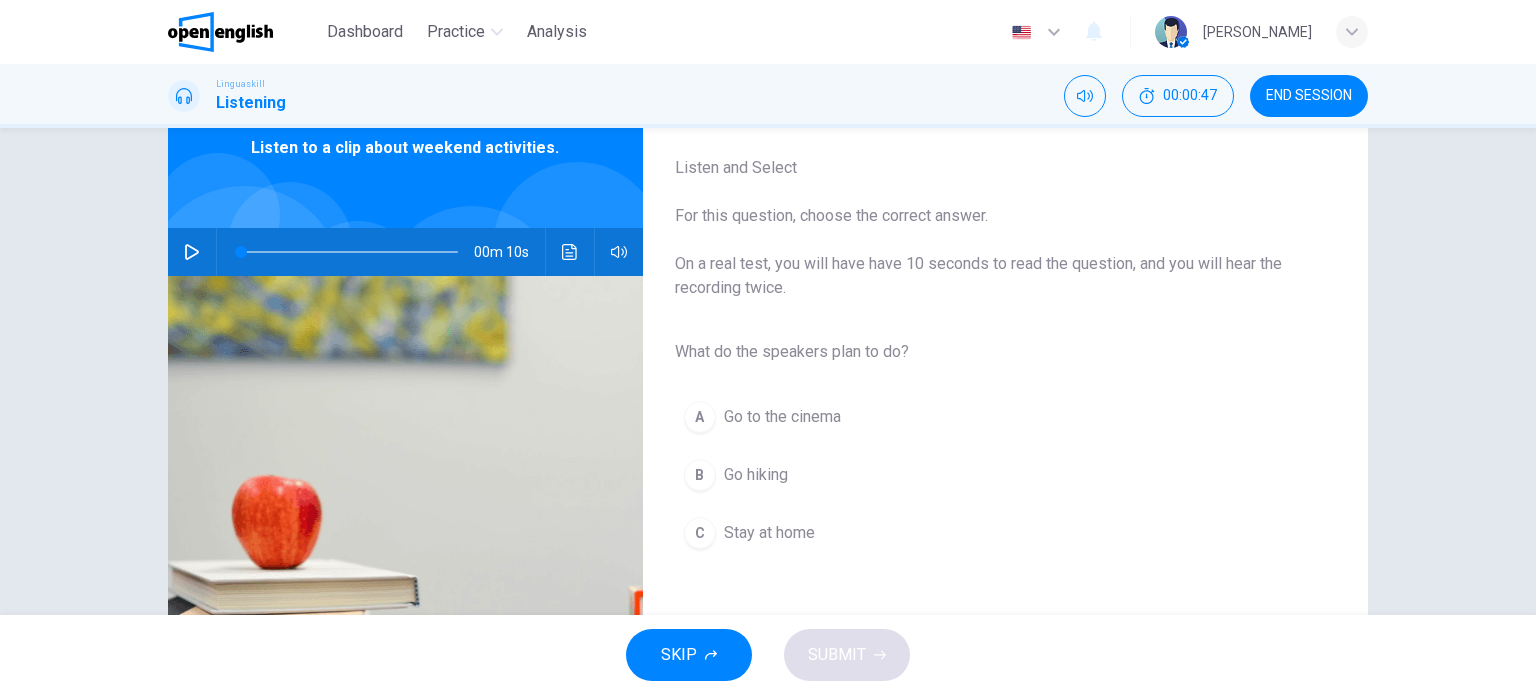 type on "*" 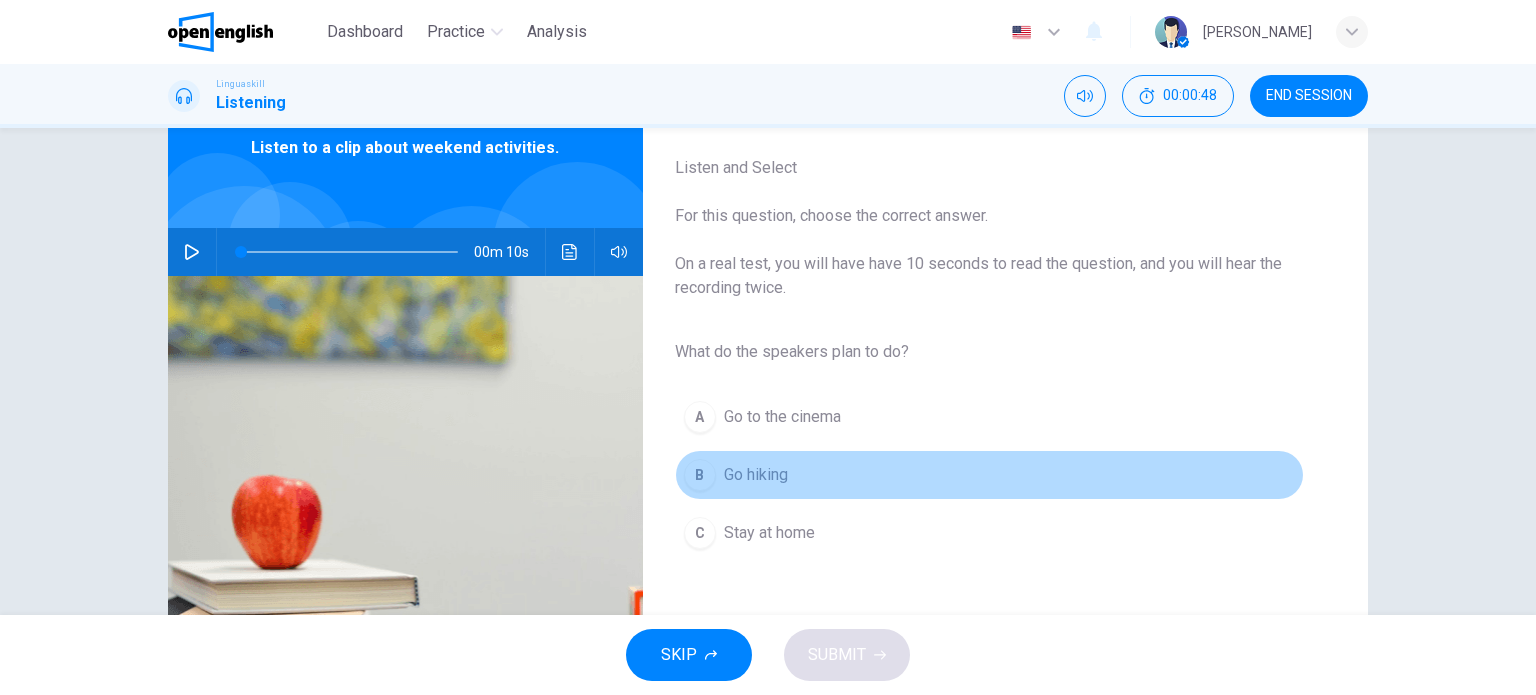 click on "B" at bounding box center (700, 475) 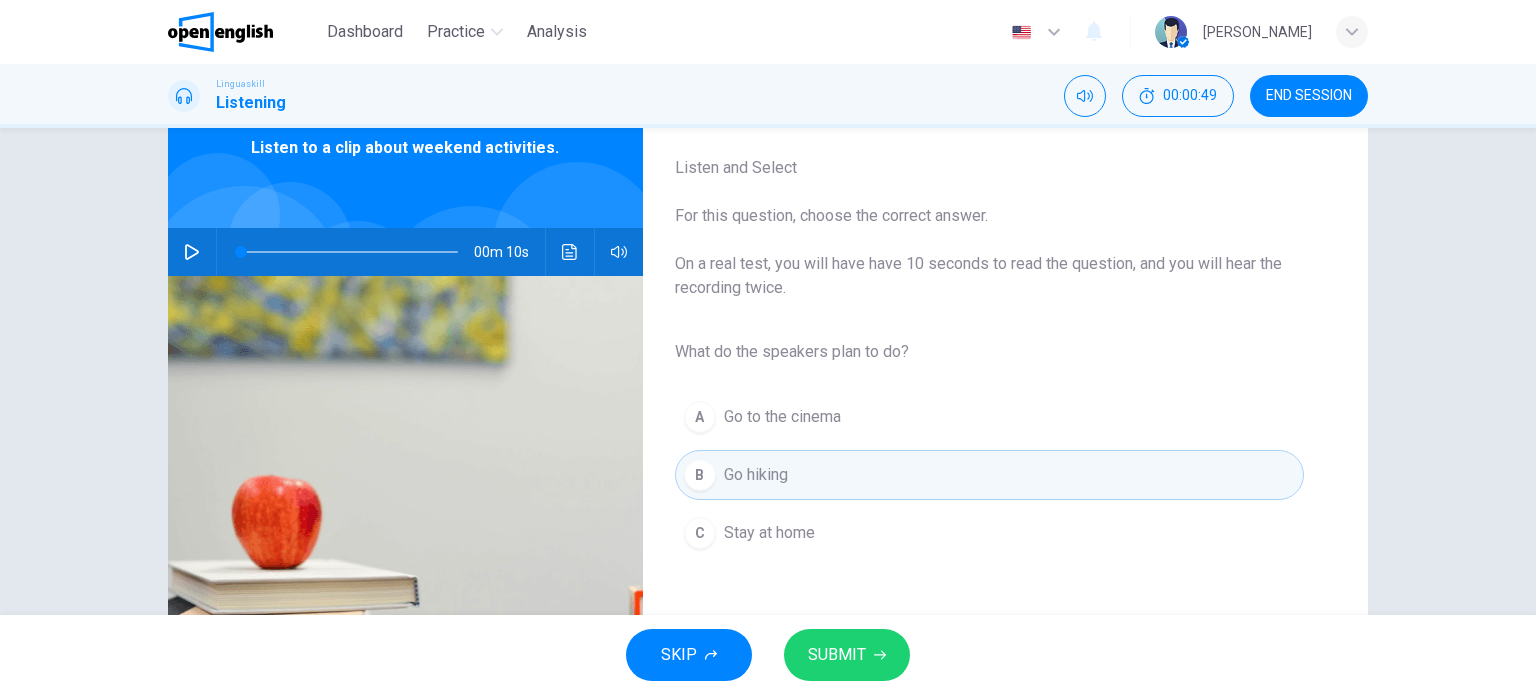 click on "SUBMIT" at bounding box center (847, 655) 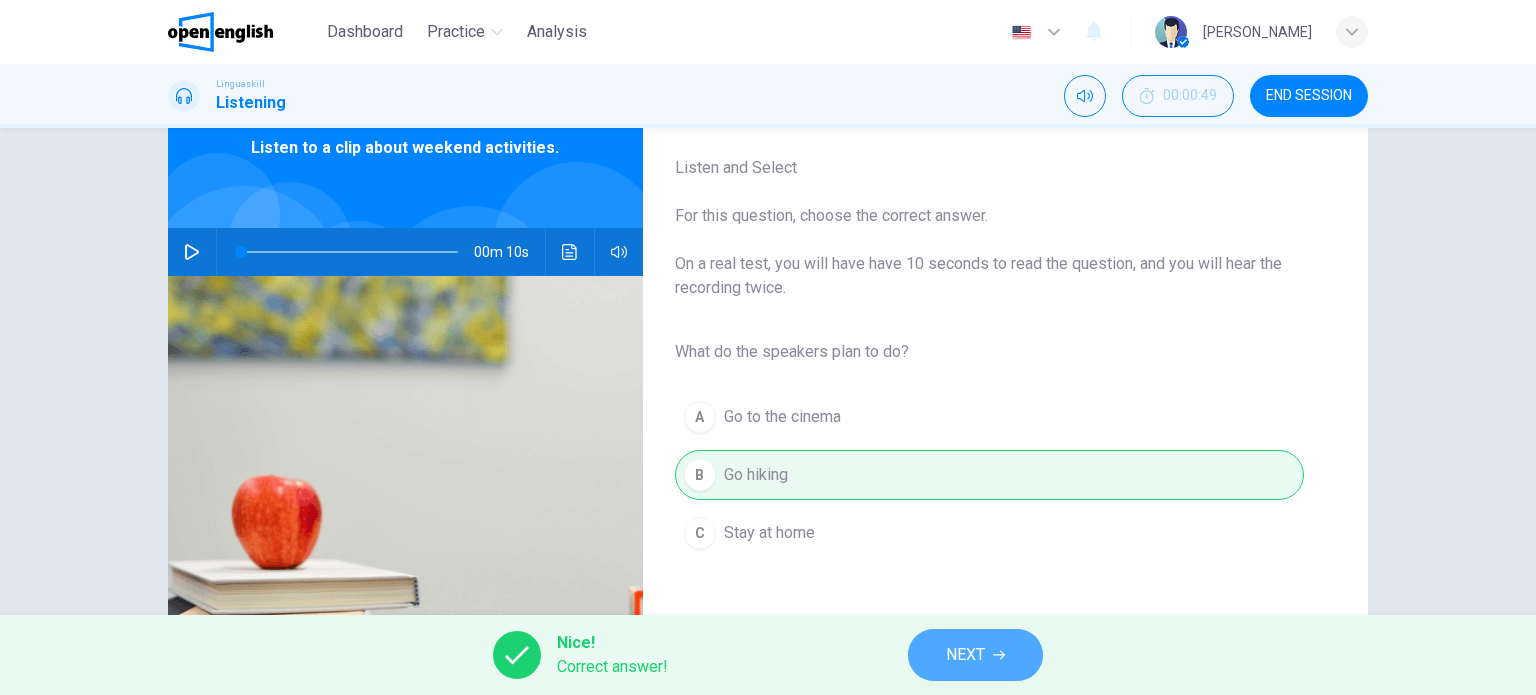click on "NEXT" at bounding box center (975, 655) 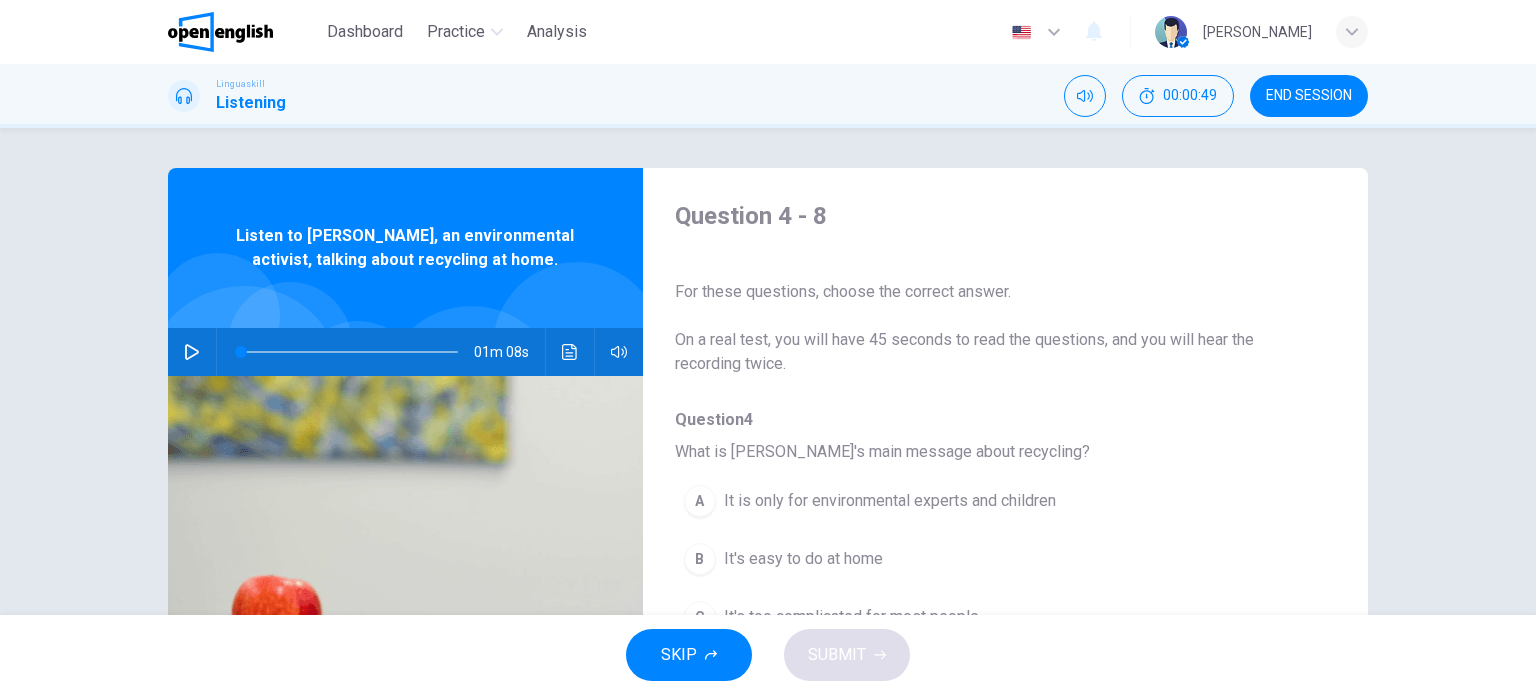 click on "01m 08s" at bounding box center (405, 352) 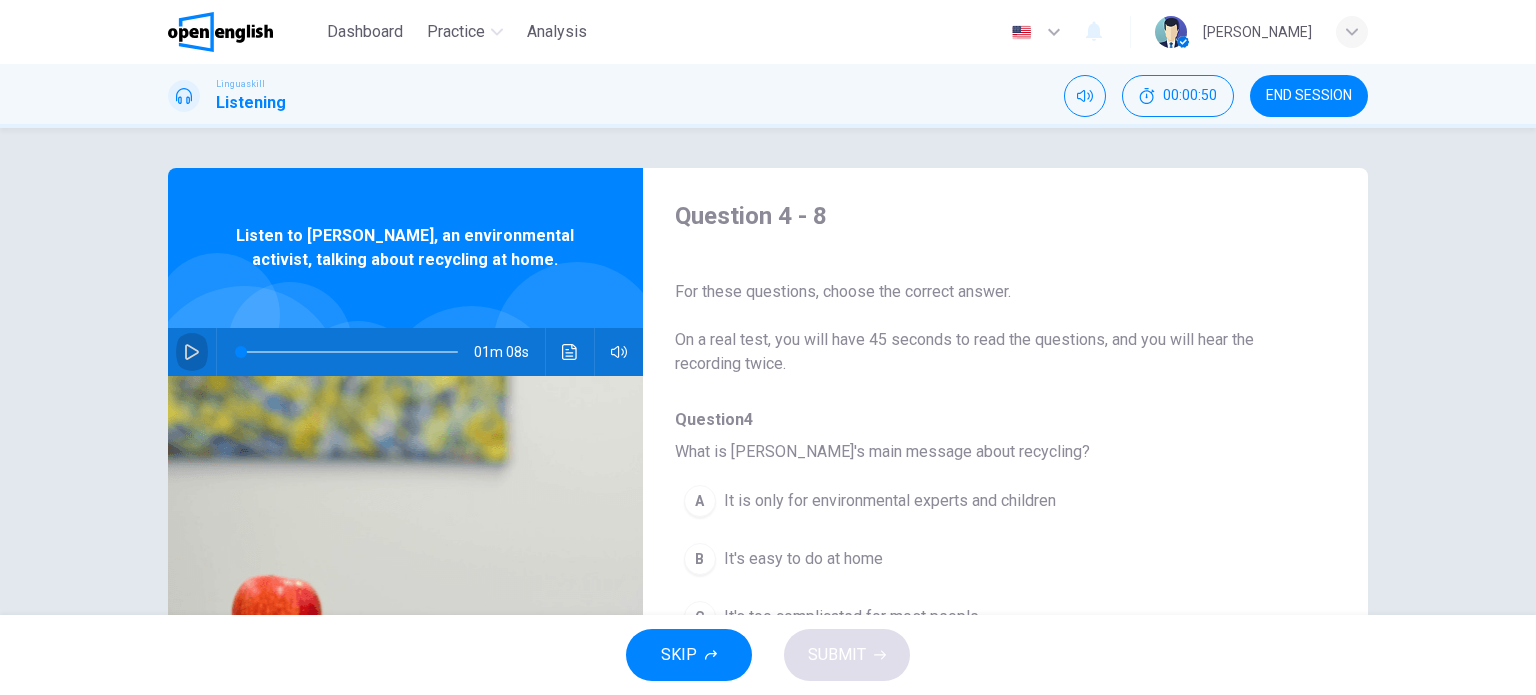 click 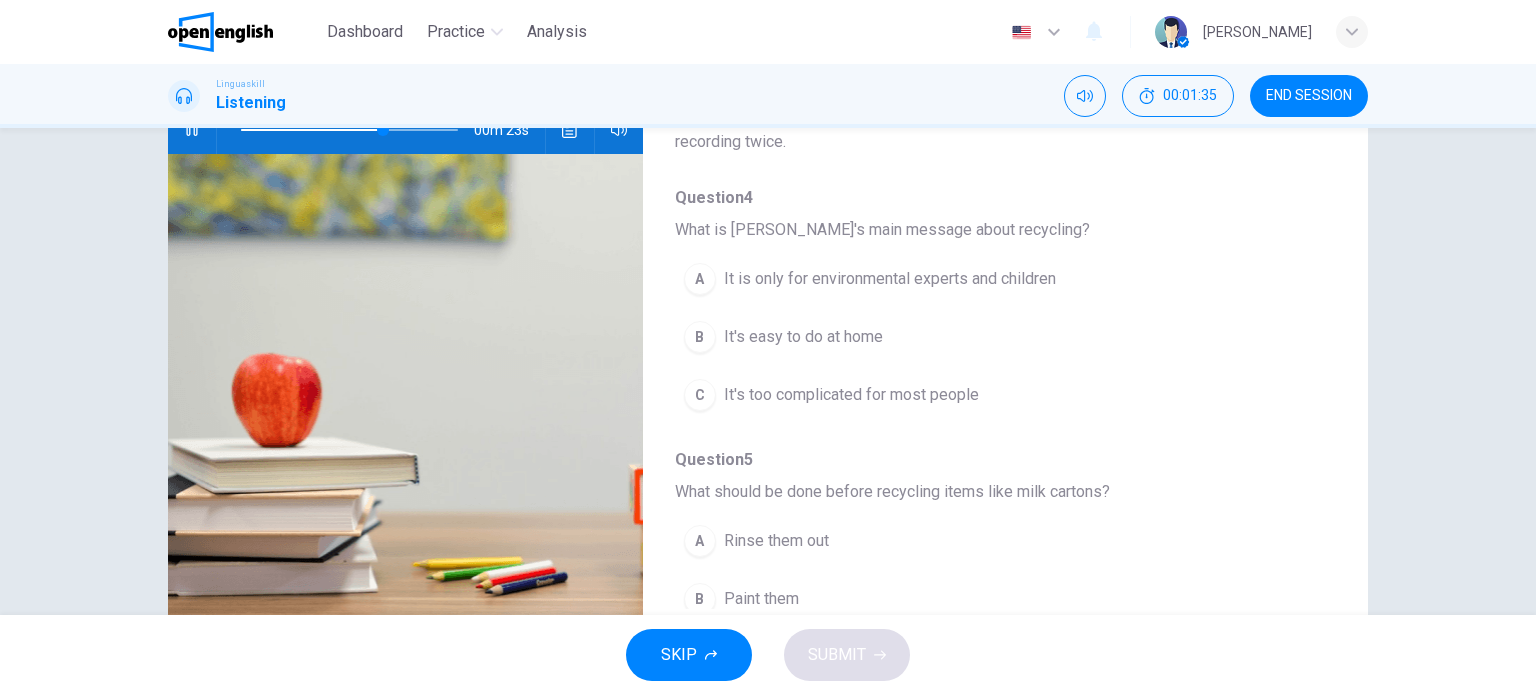 scroll, scrollTop: 188, scrollLeft: 0, axis: vertical 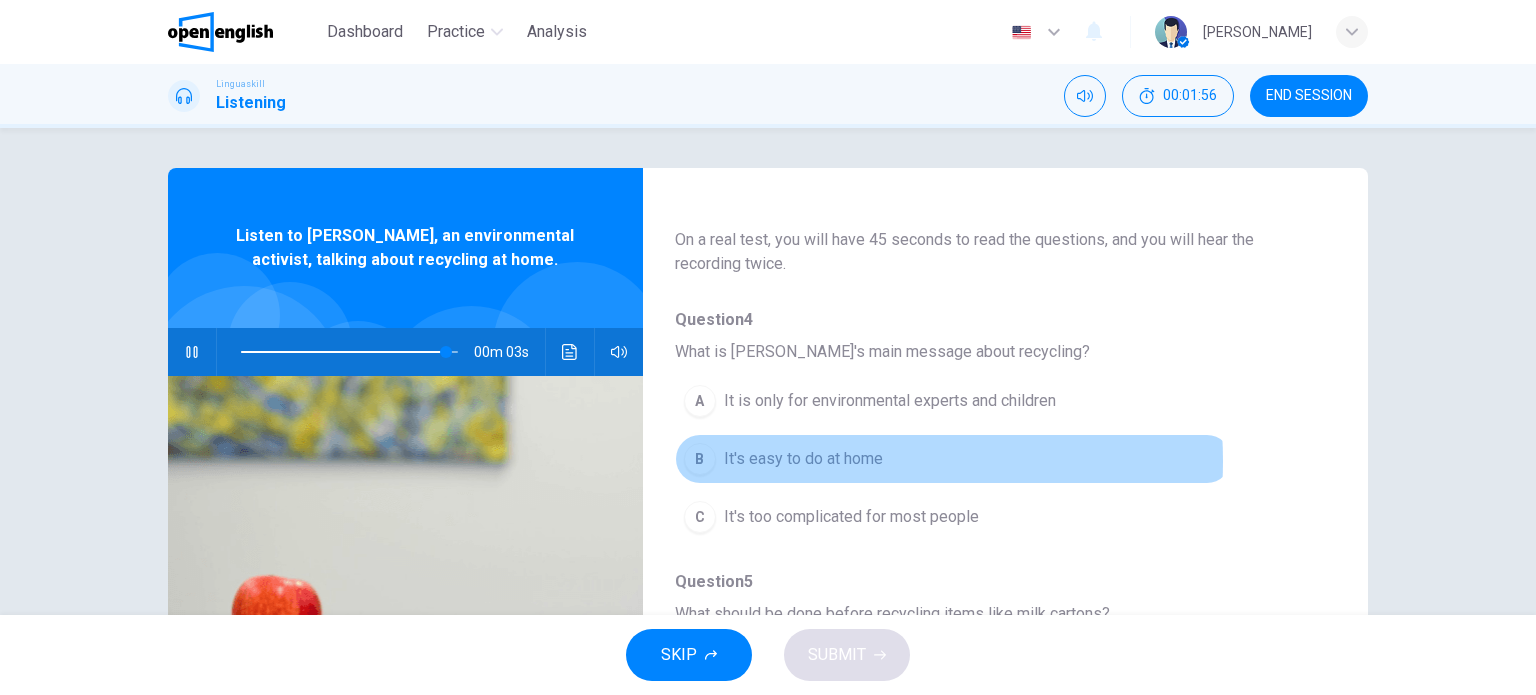 click on "It's easy to do at home" at bounding box center [803, 459] 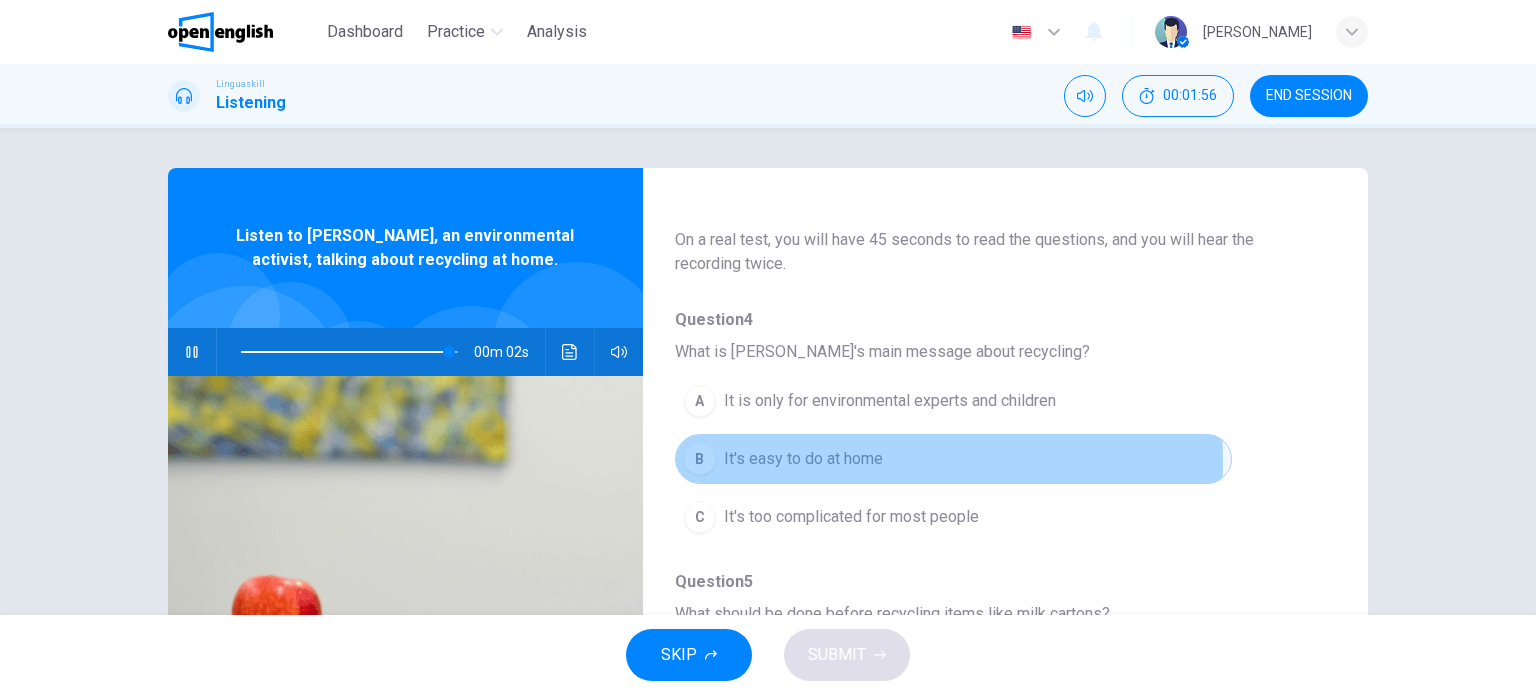 click on "It's easy to do at home" at bounding box center (803, 459) 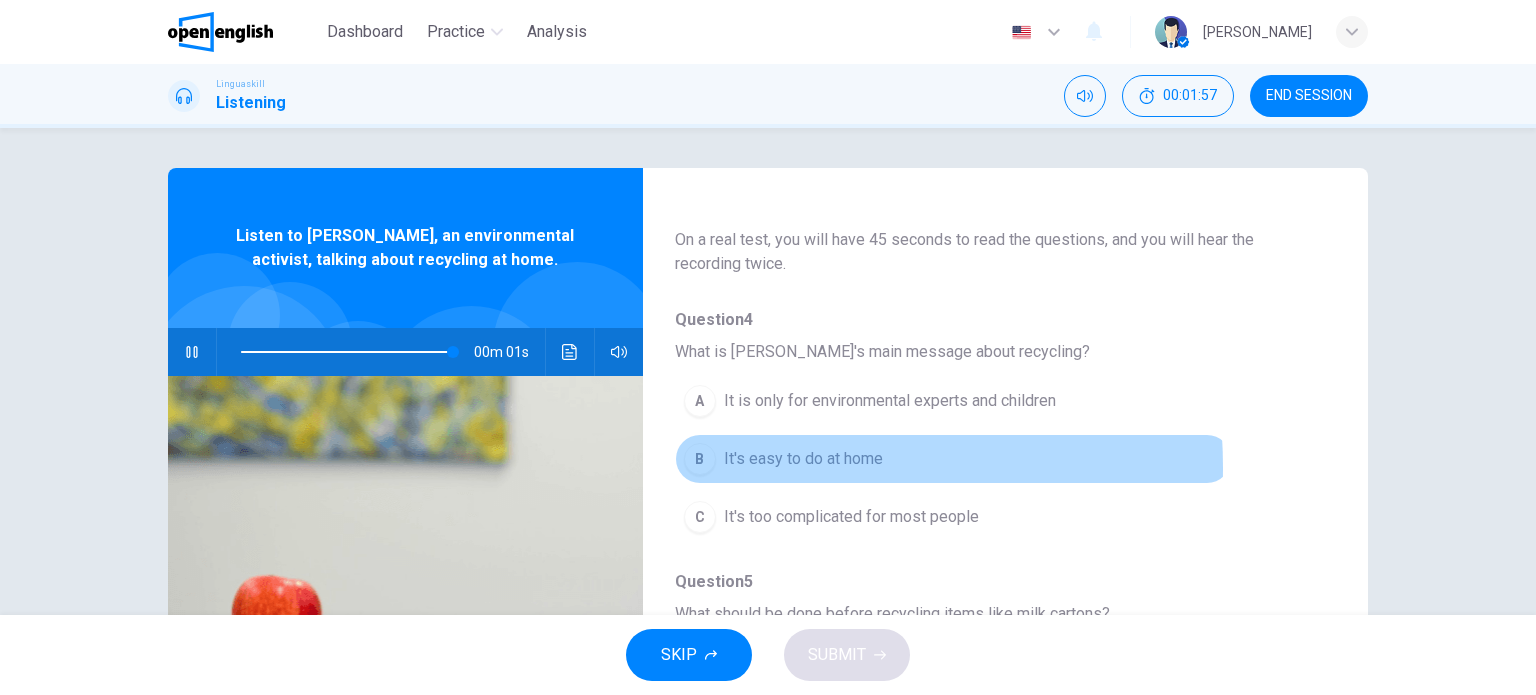 click on "B" at bounding box center (700, 459) 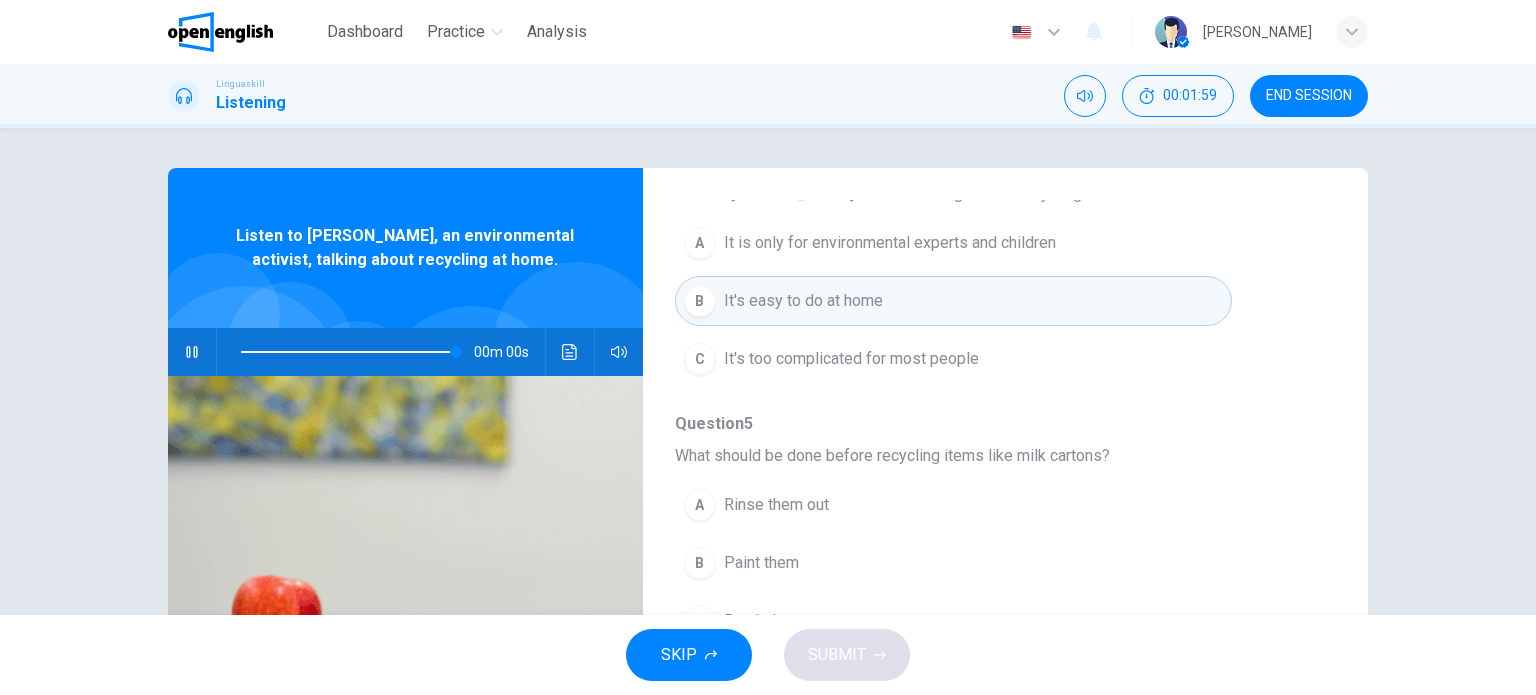 type on "*" 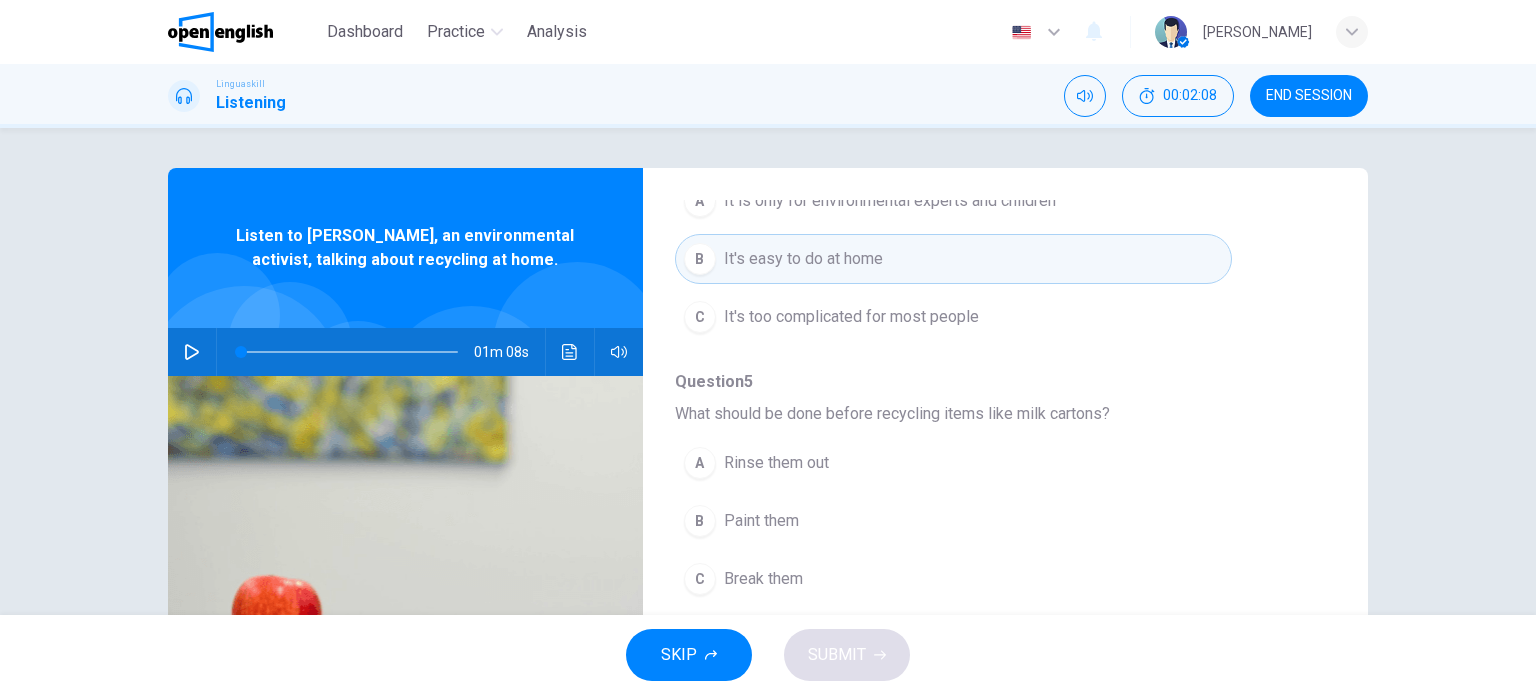 scroll, scrollTop: 400, scrollLeft: 0, axis: vertical 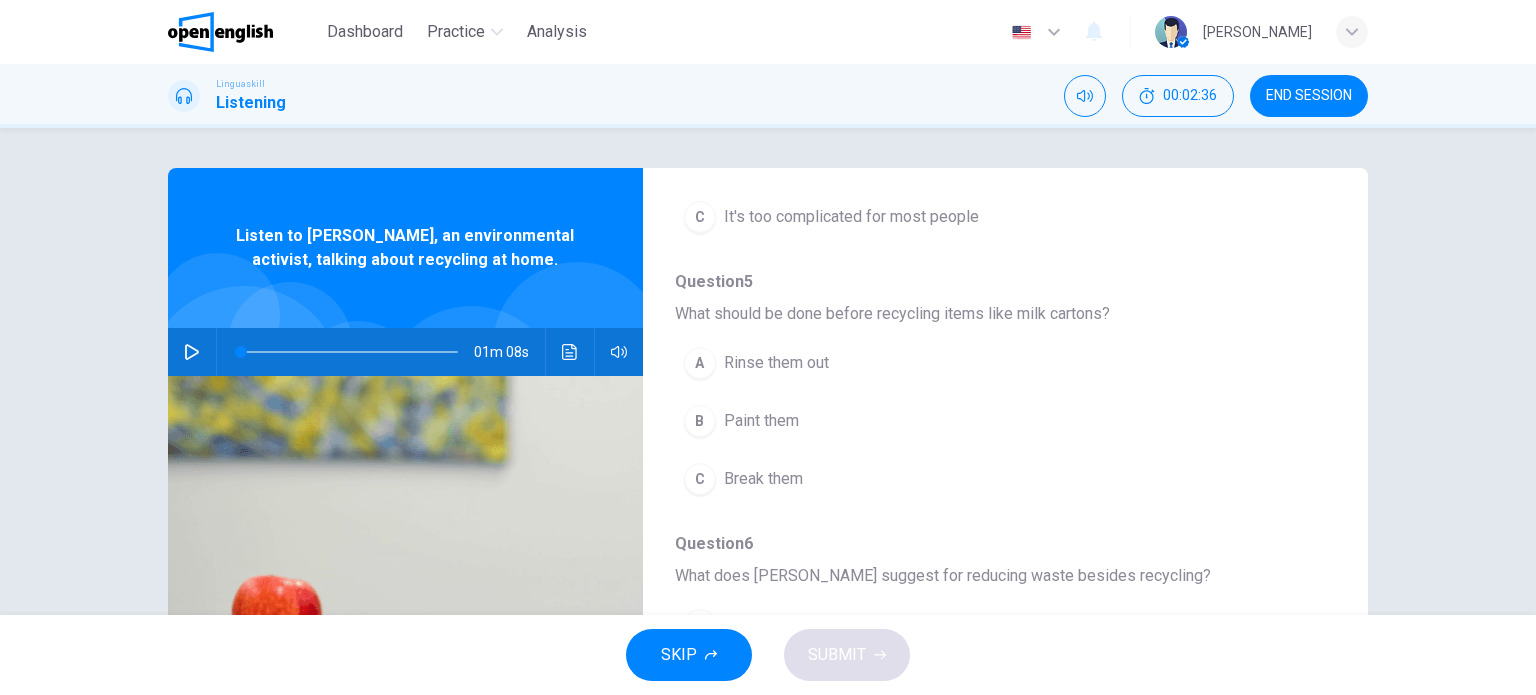 click on "Rinse them out" at bounding box center [776, 363] 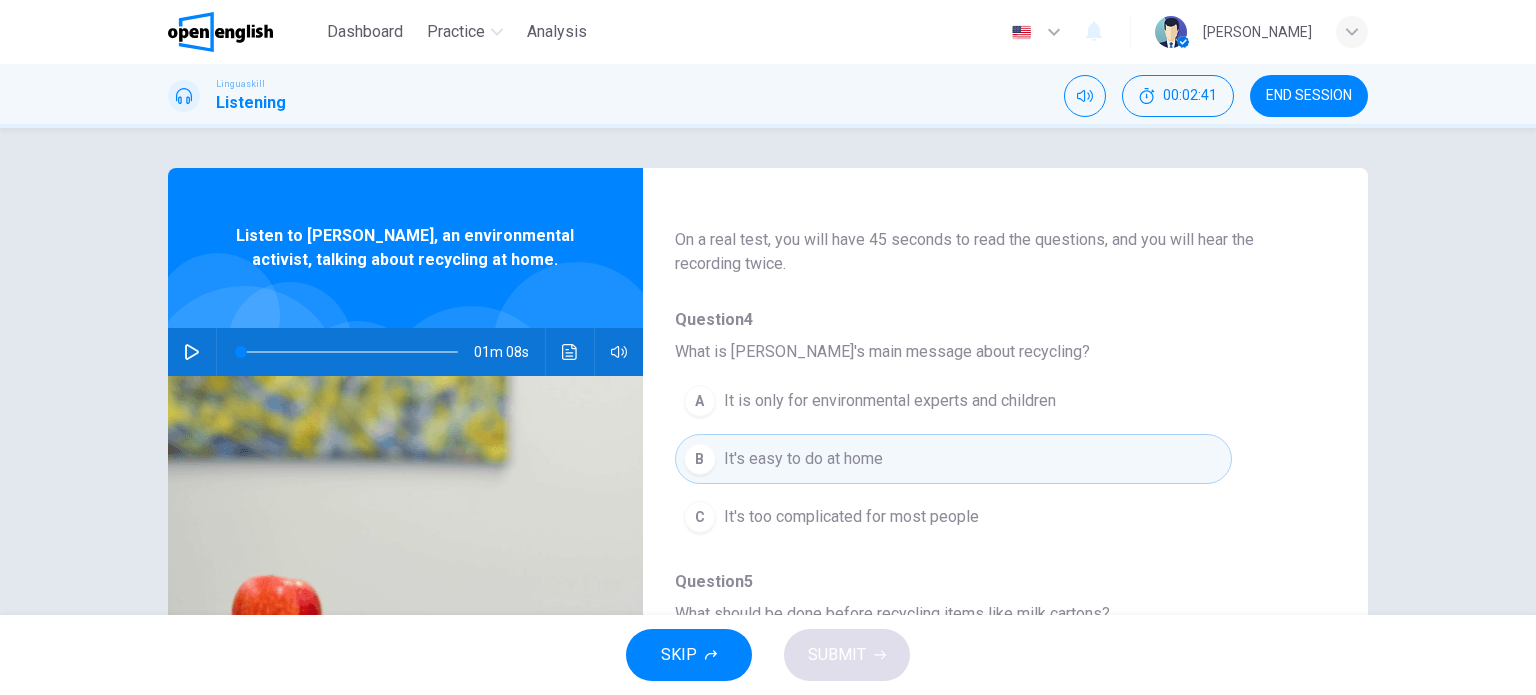 scroll, scrollTop: 600, scrollLeft: 0, axis: vertical 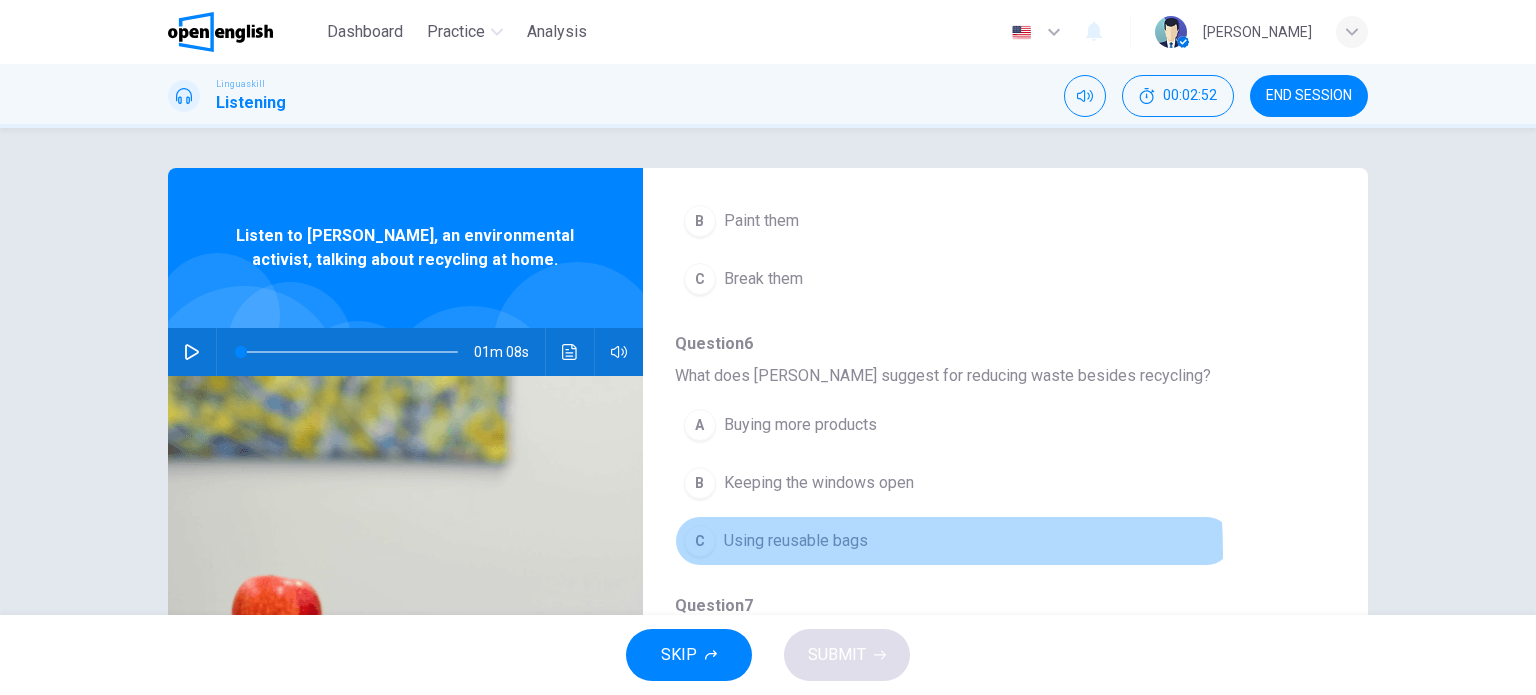 click on "Using reusable bags" at bounding box center [796, 541] 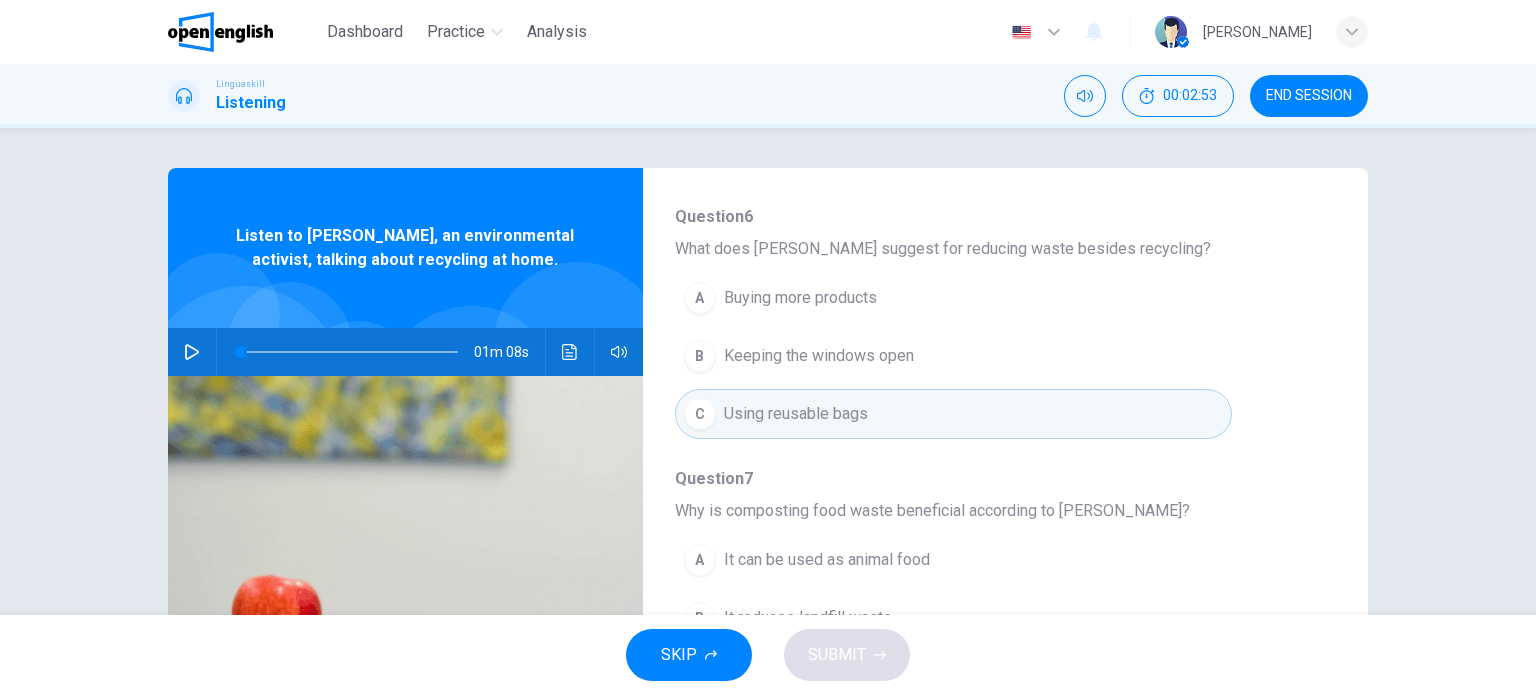 scroll, scrollTop: 856, scrollLeft: 0, axis: vertical 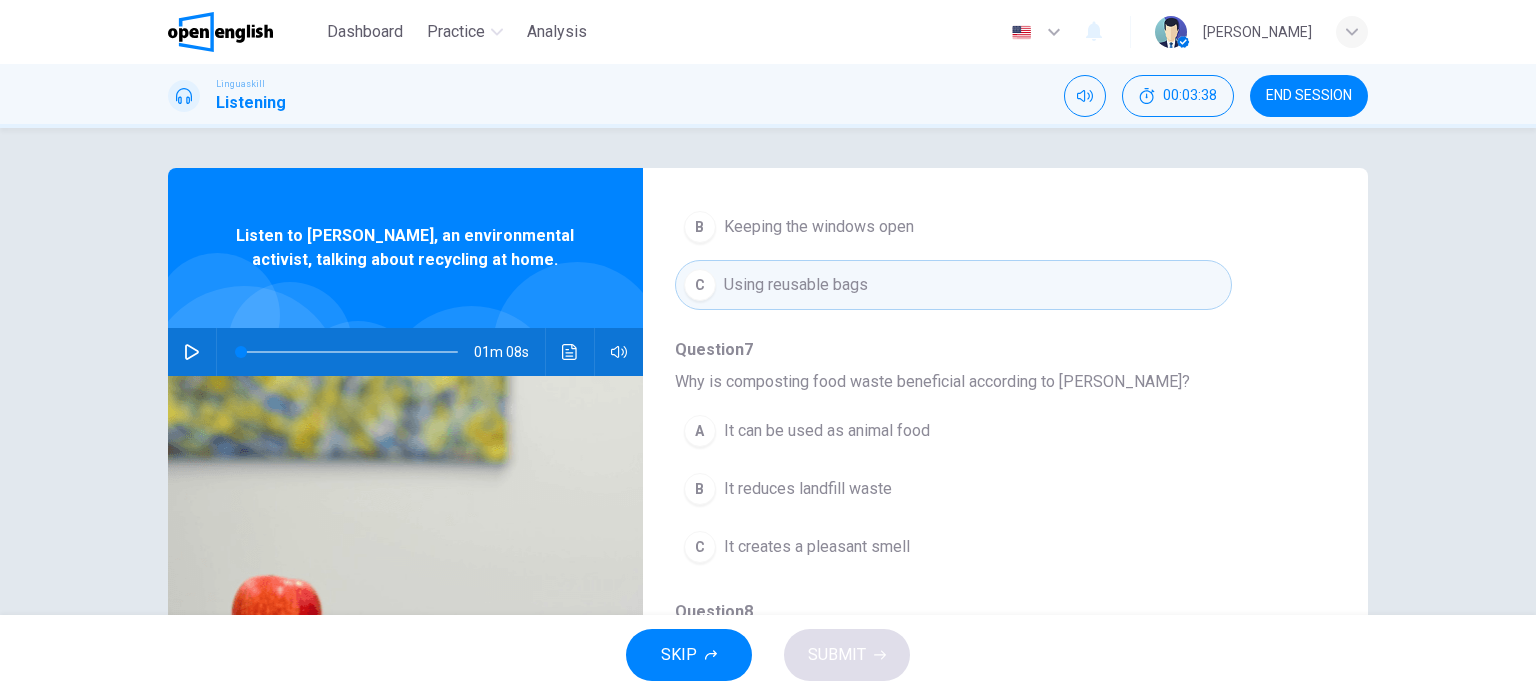 click on "B It reduces landfill waste" at bounding box center (953, 489) 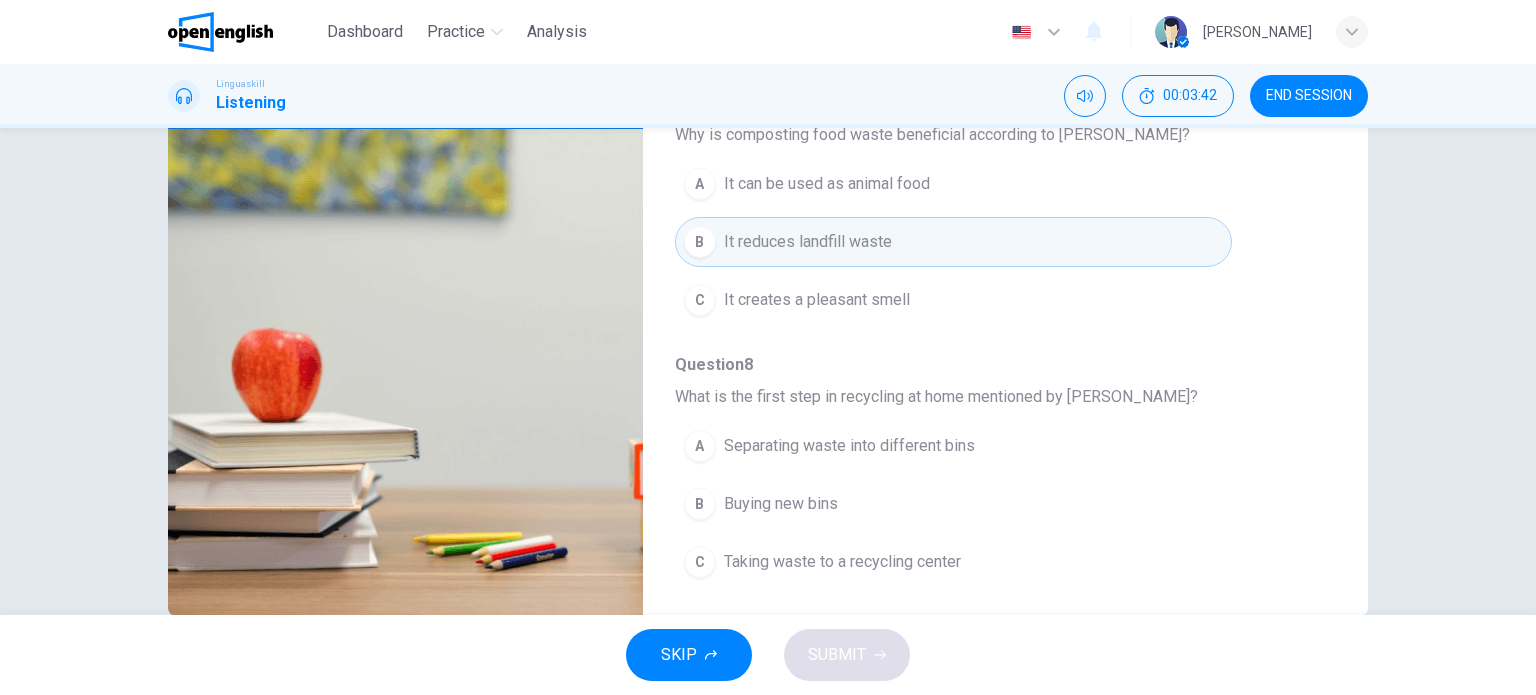 scroll, scrollTop: 288, scrollLeft: 0, axis: vertical 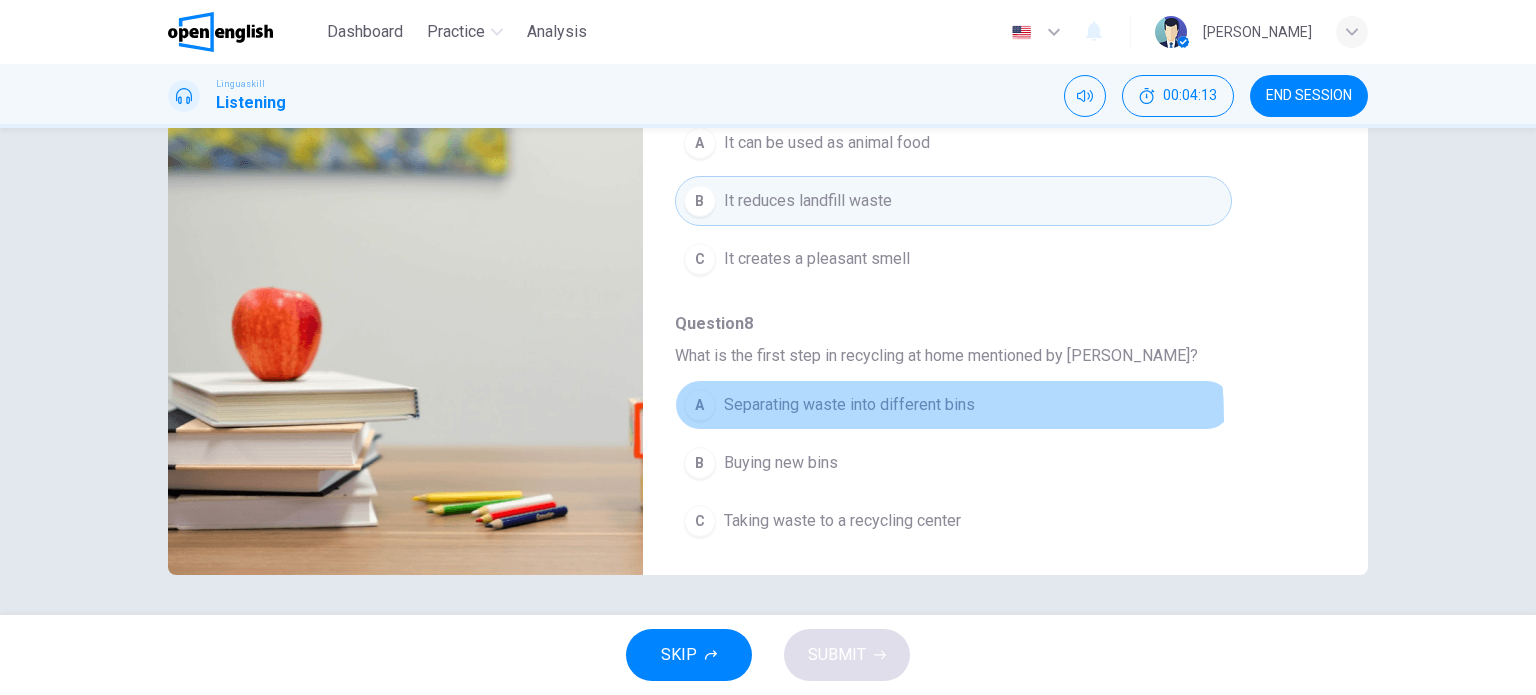 click on "A Separating waste into different bins" at bounding box center (953, 405) 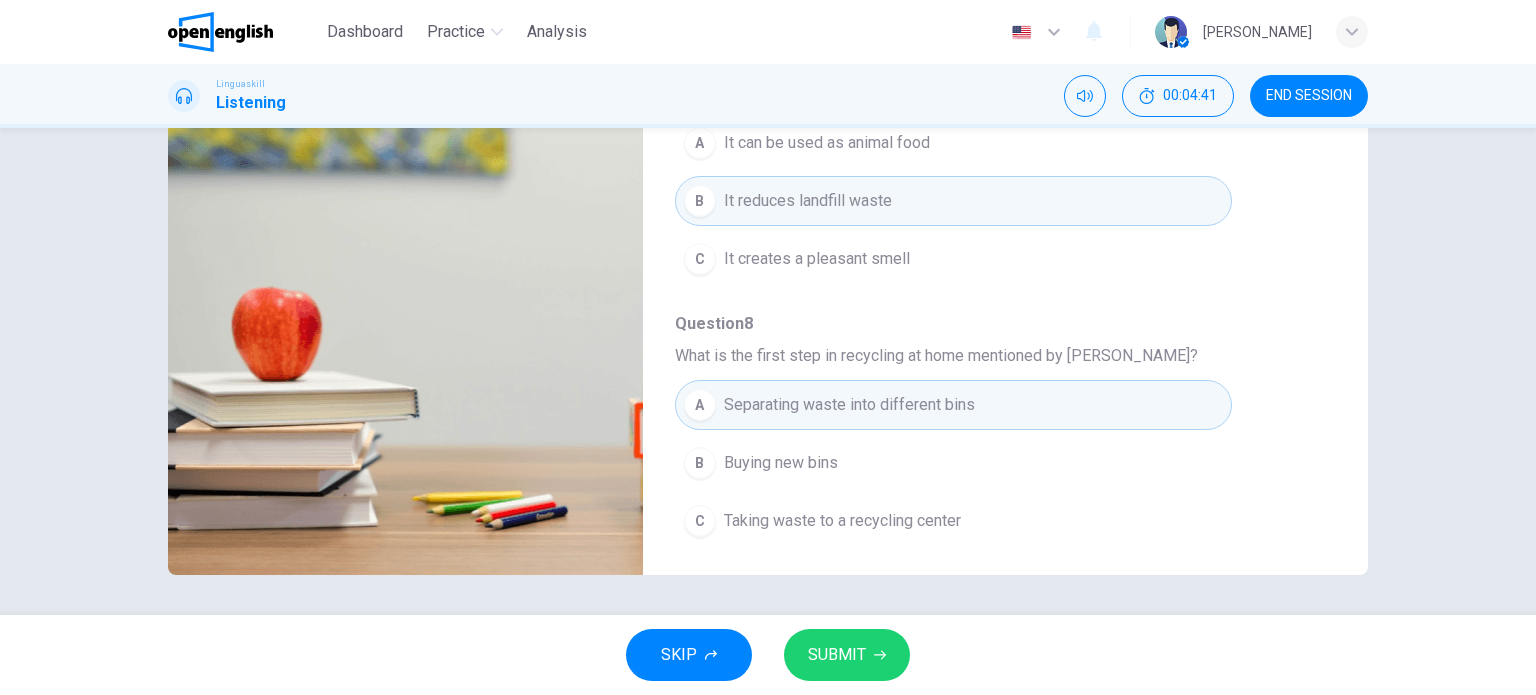 drag, startPoint x: 721, startPoint y: 512, endPoint x: 944, endPoint y: 561, distance: 228.31995 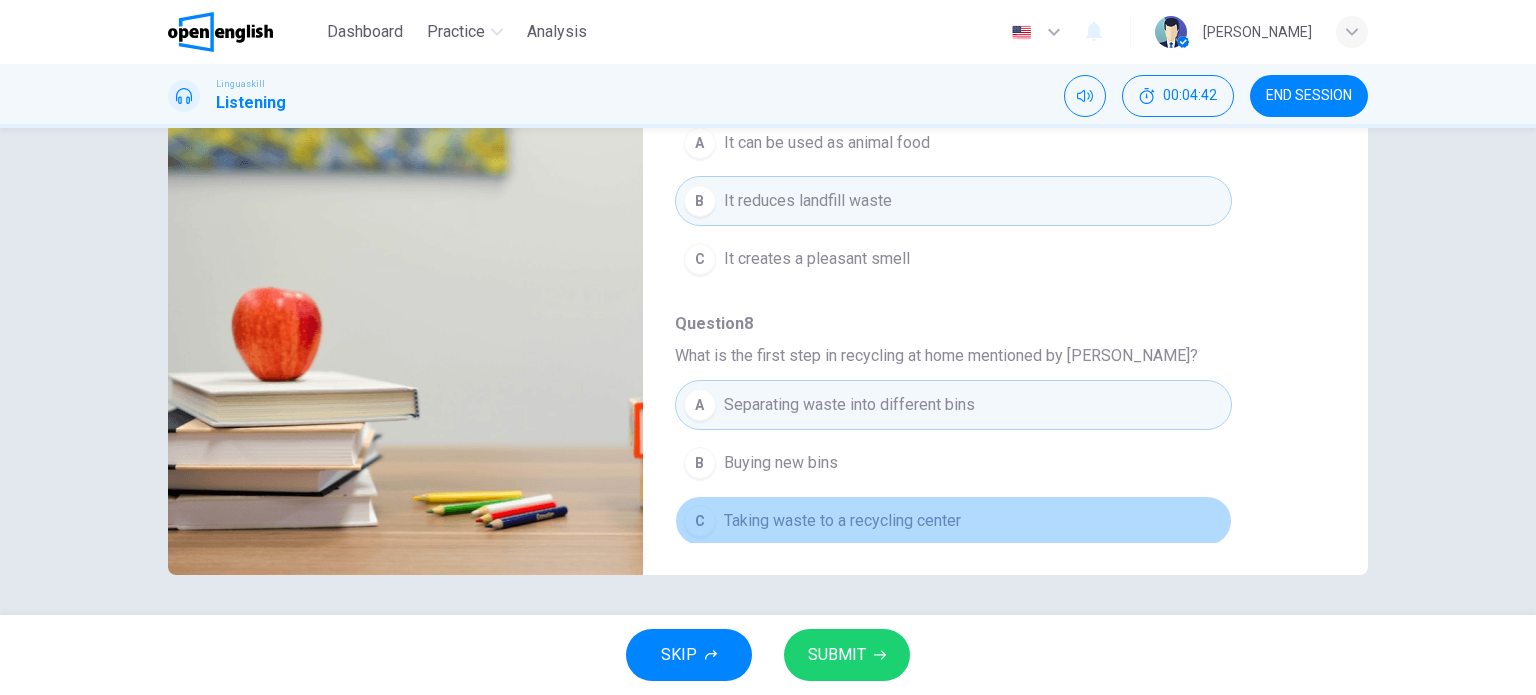 drag, startPoint x: 965, startPoint y: 508, endPoint x: 911, endPoint y: 505, distance: 54.08327 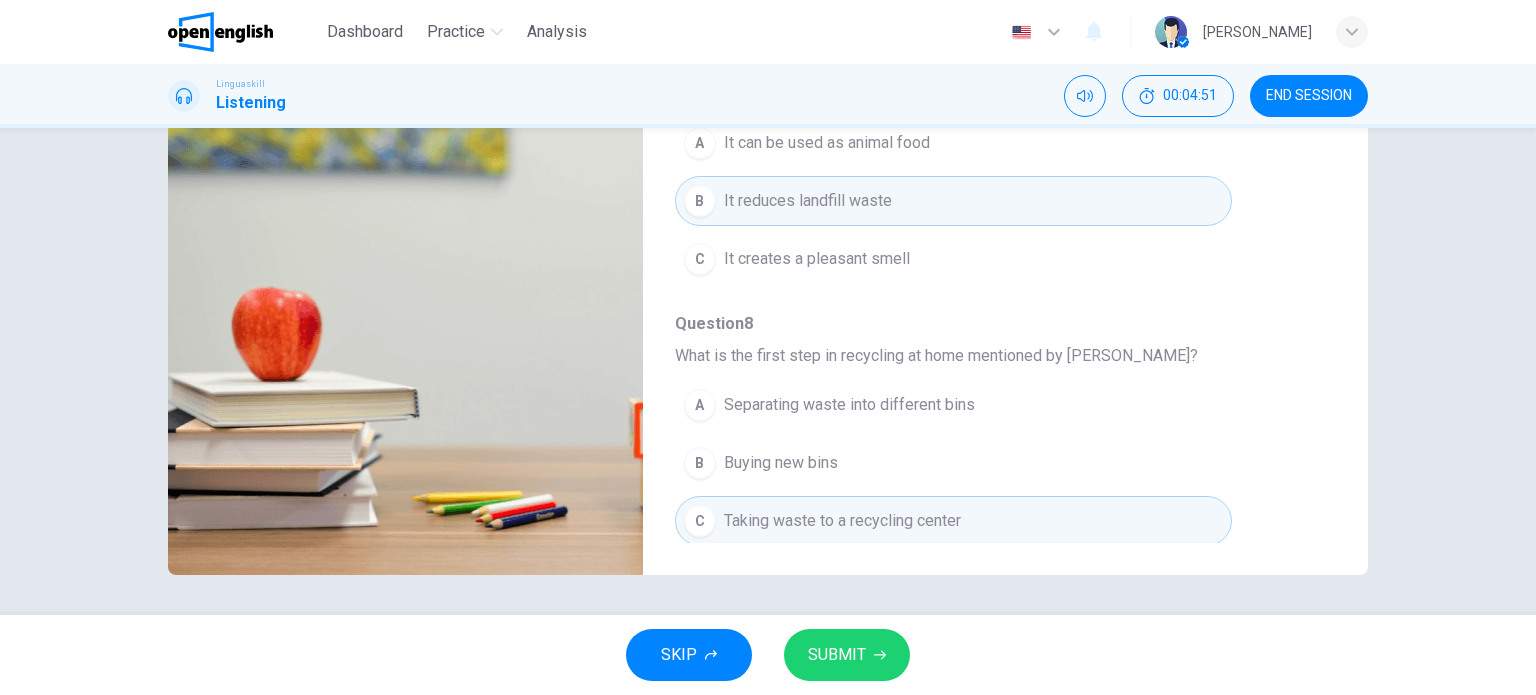 click on "Separating waste into different bins" at bounding box center (849, 405) 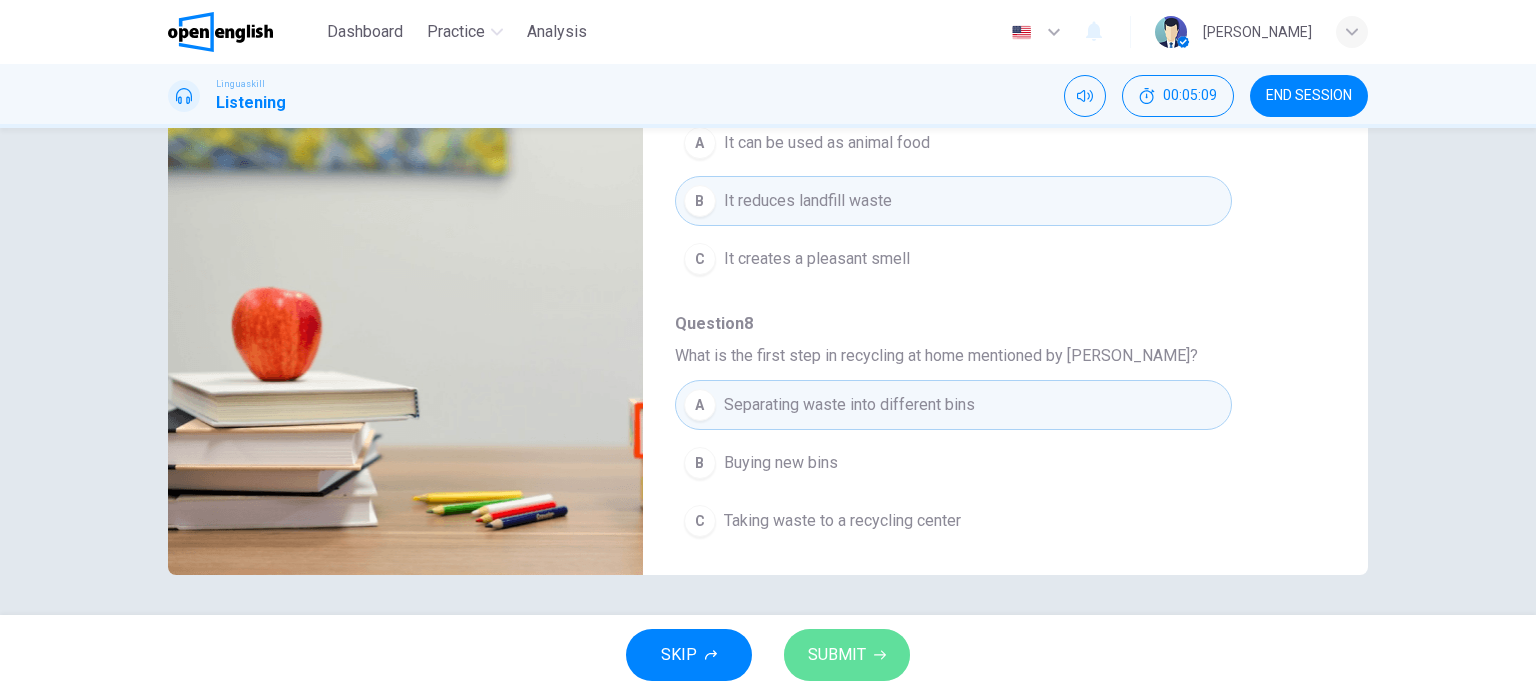 click on "SUBMIT" at bounding box center [837, 655] 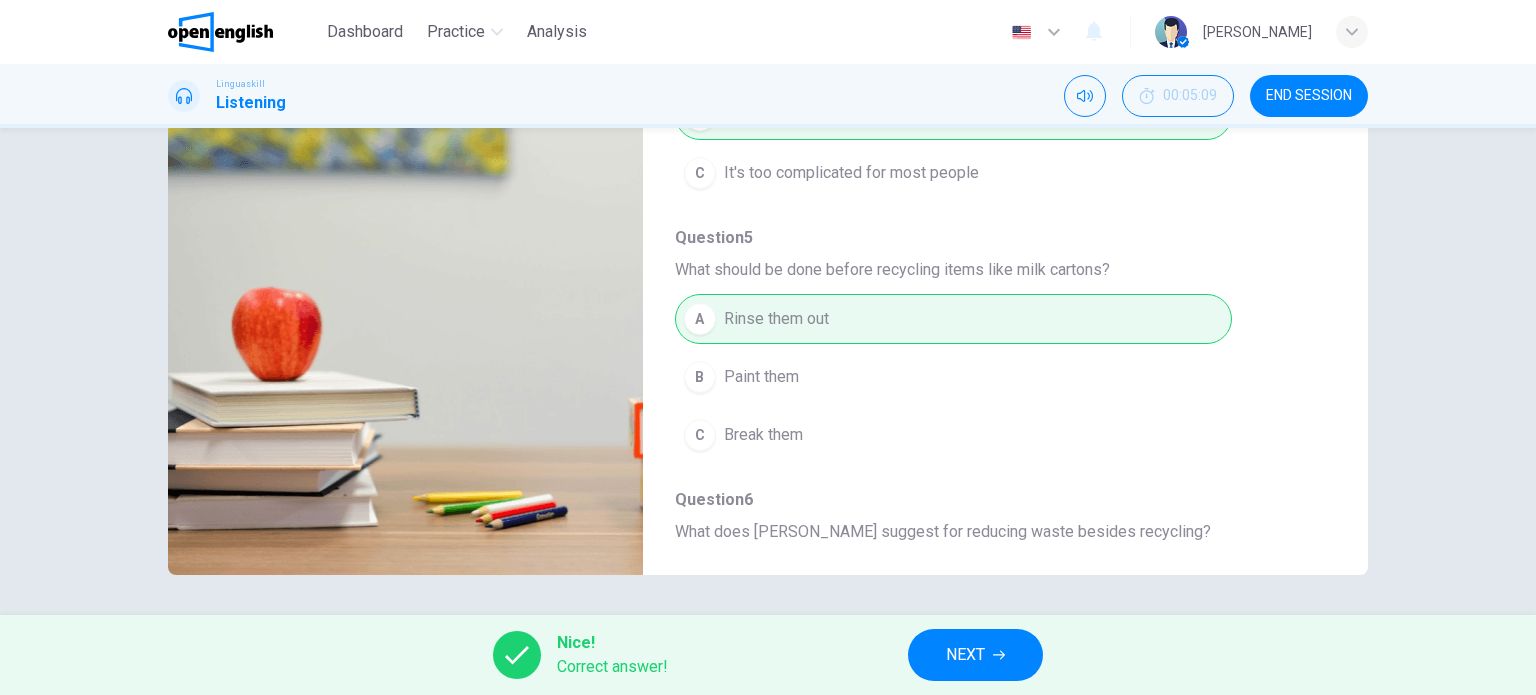 scroll, scrollTop: 0, scrollLeft: 0, axis: both 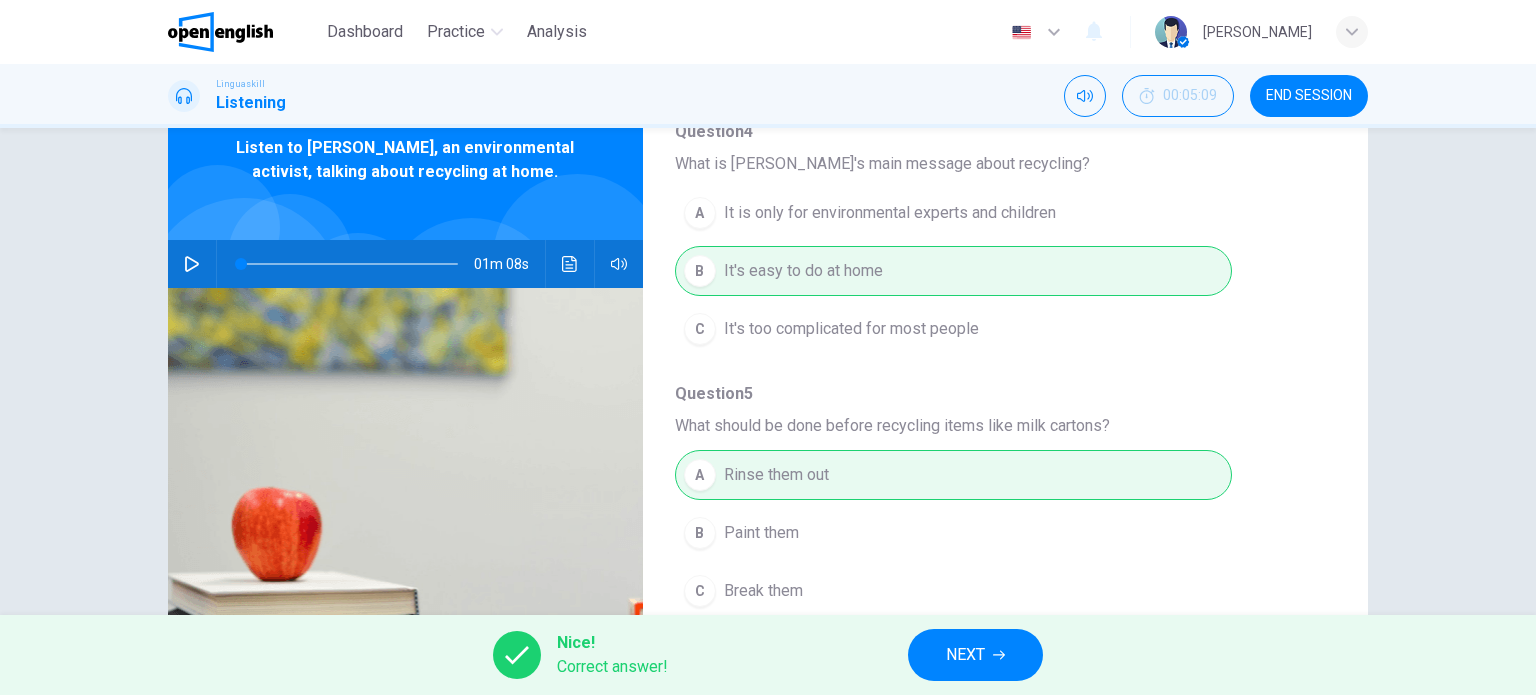 drag, startPoint x: 1102, startPoint y: 424, endPoint x: 1037, endPoint y: 415, distance: 65.62012 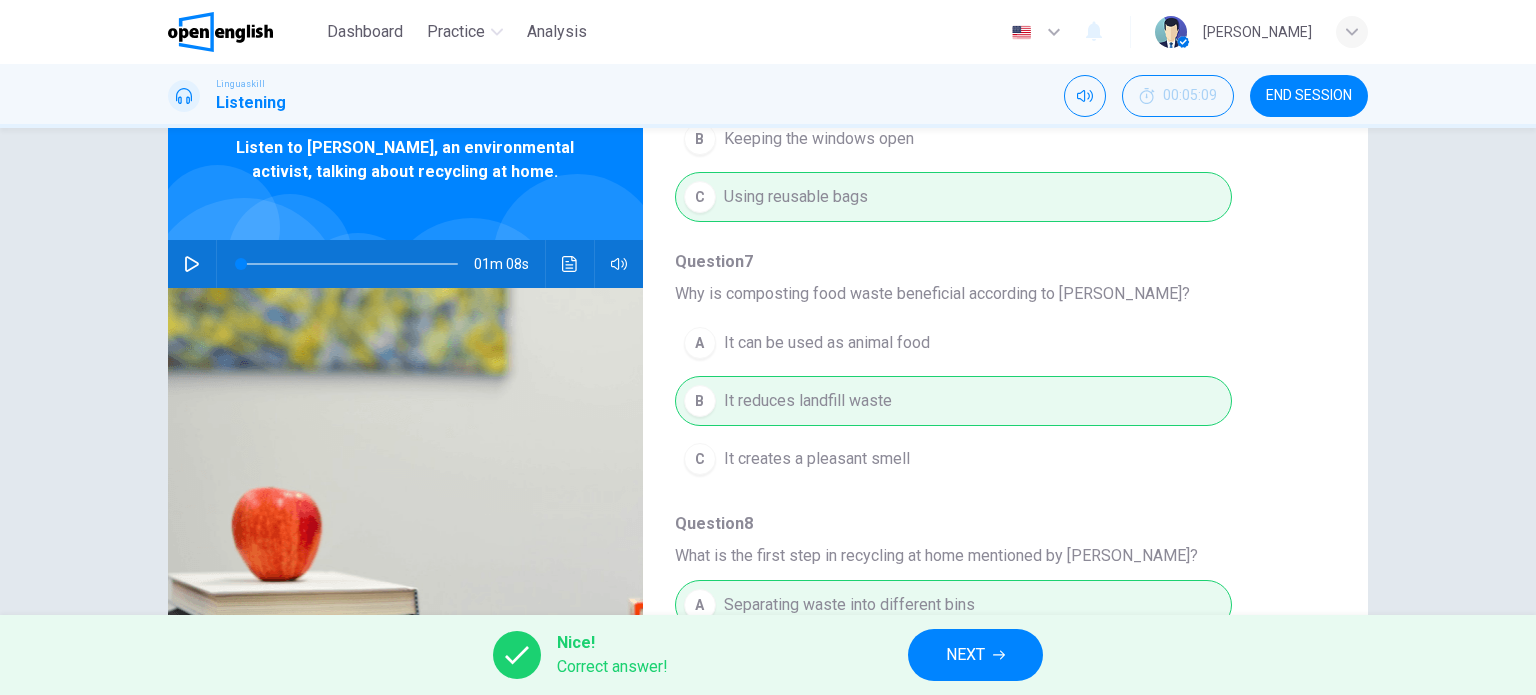 scroll, scrollTop: 856, scrollLeft: 0, axis: vertical 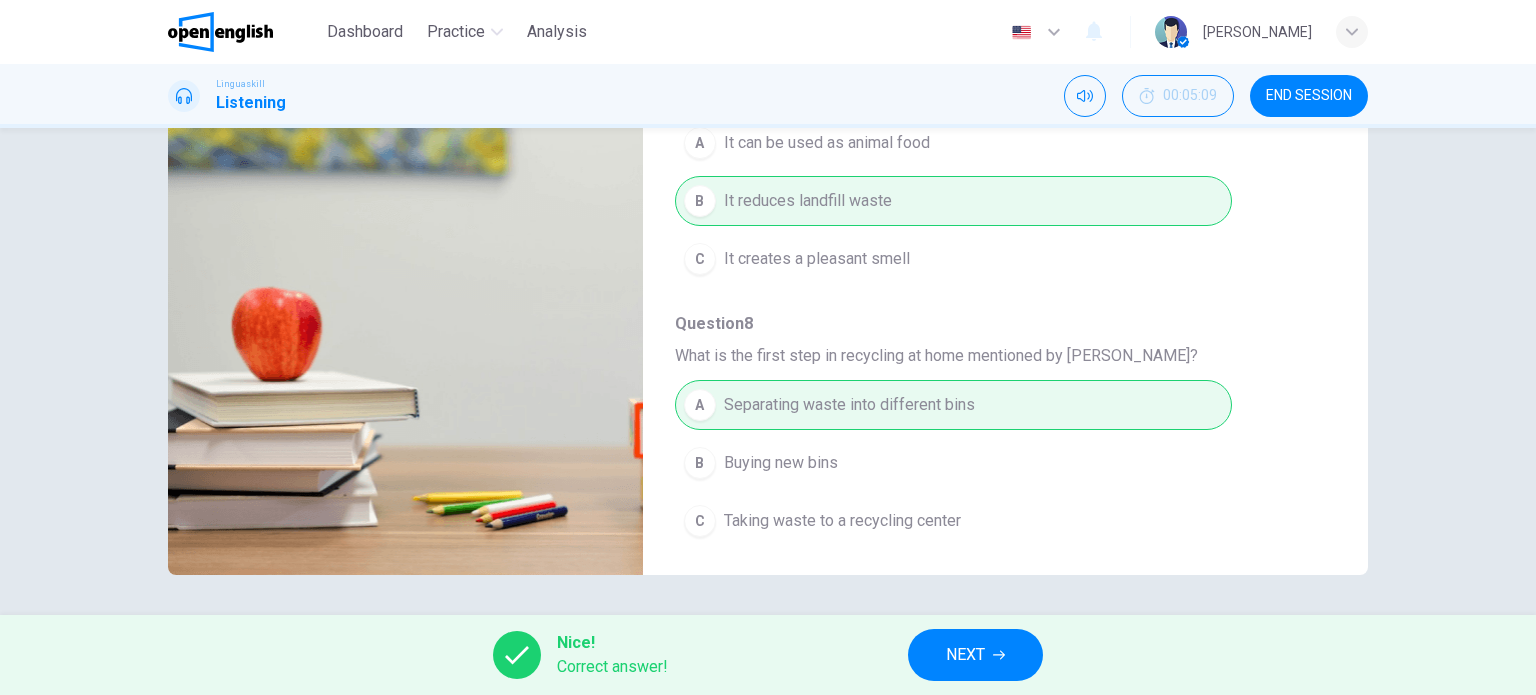 click on "Nice! Correct answer! NEXT" at bounding box center (768, 655) 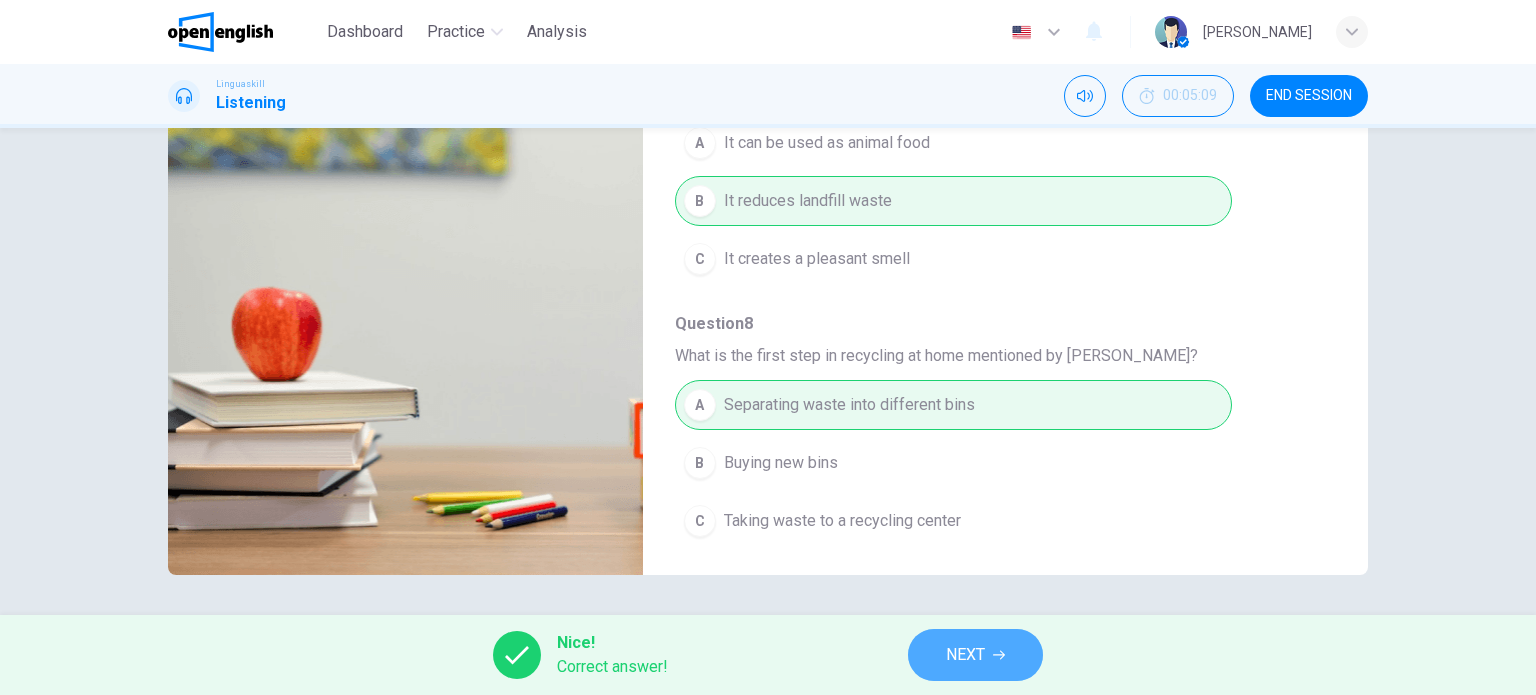 click on "NEXT" at bounding box center [975, 655] 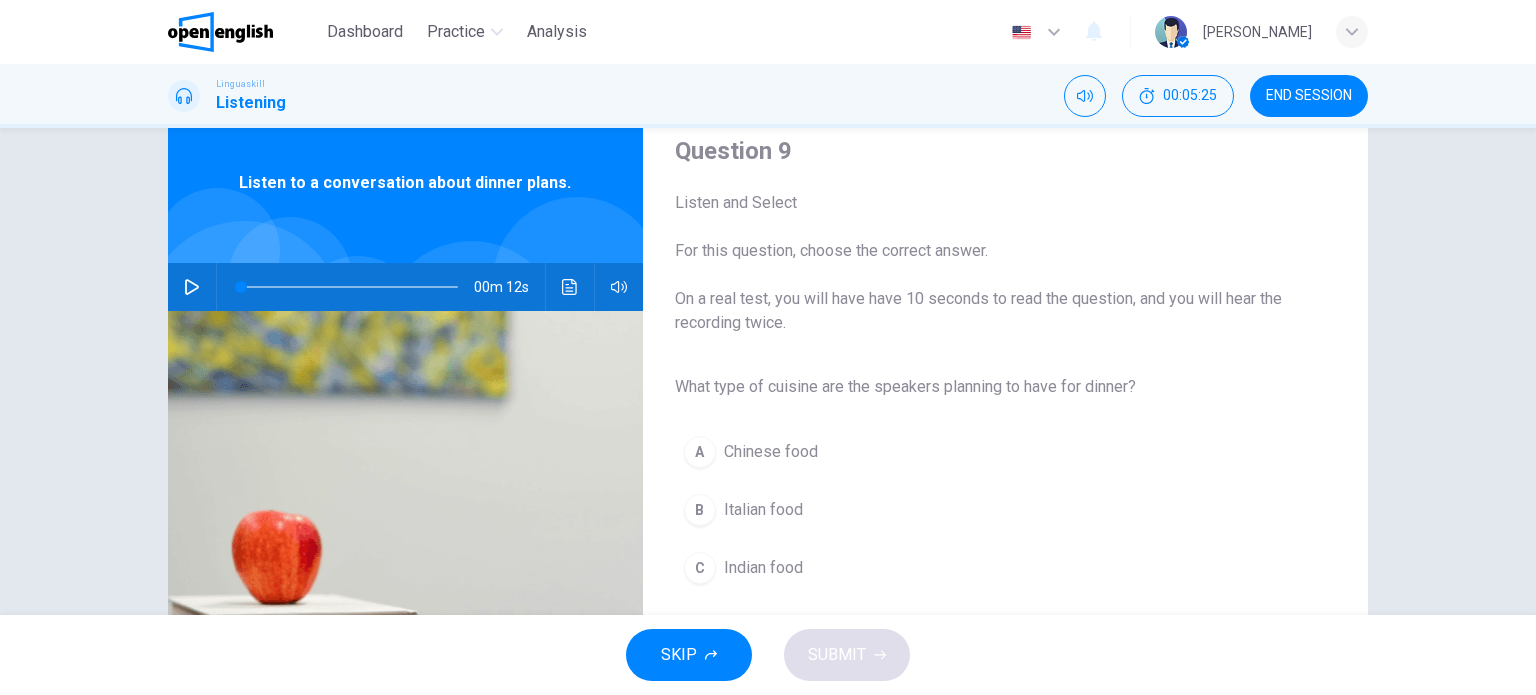 scroll, scrollTop: 100, scrollLeft: 0, axis: vertical 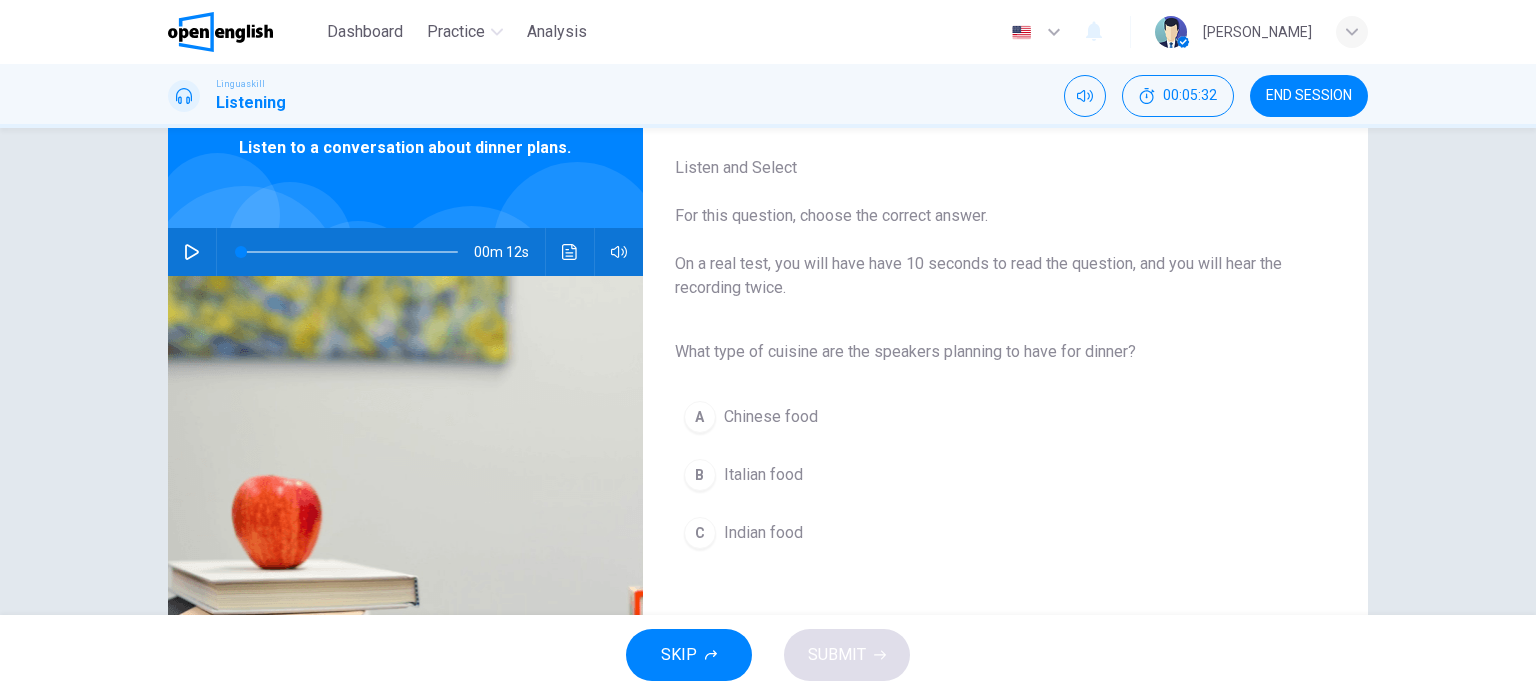 click on "00m 12s" at bounding box center [405, 252] 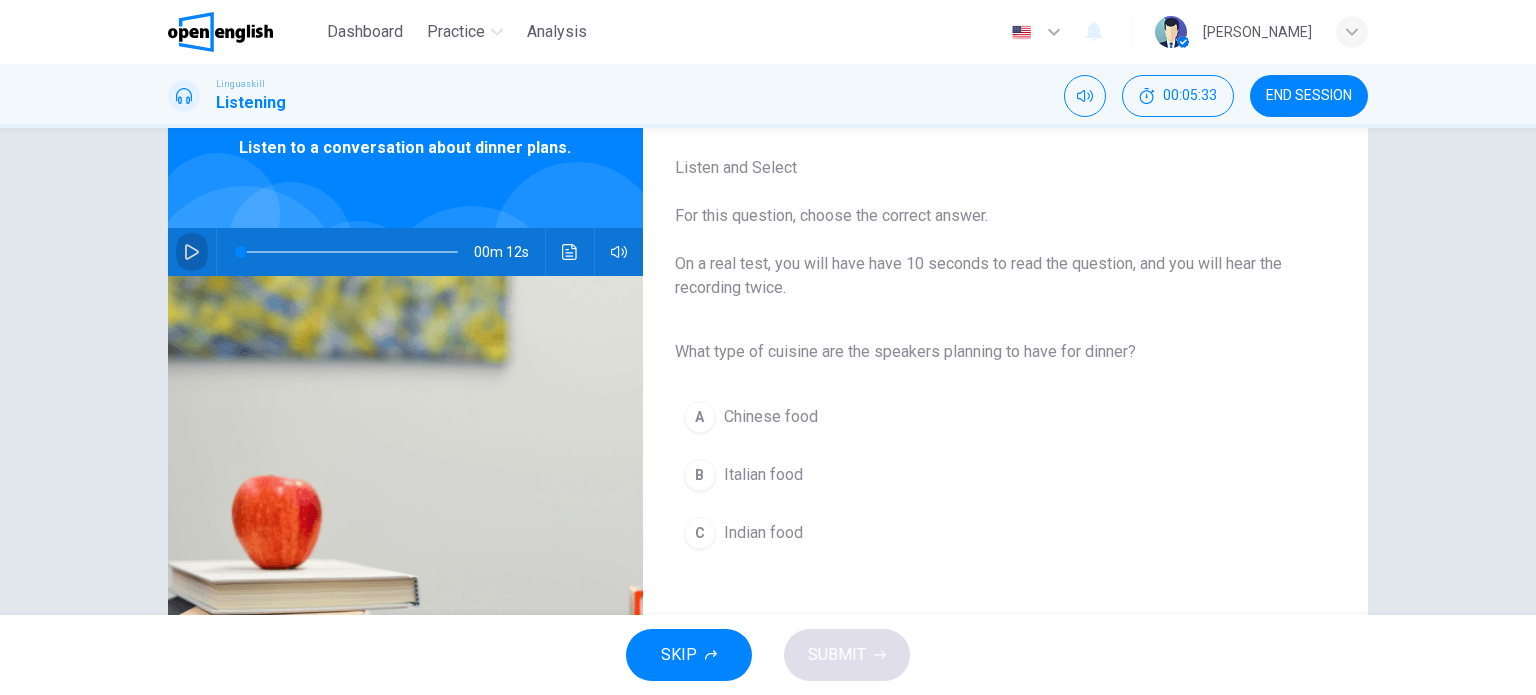 click 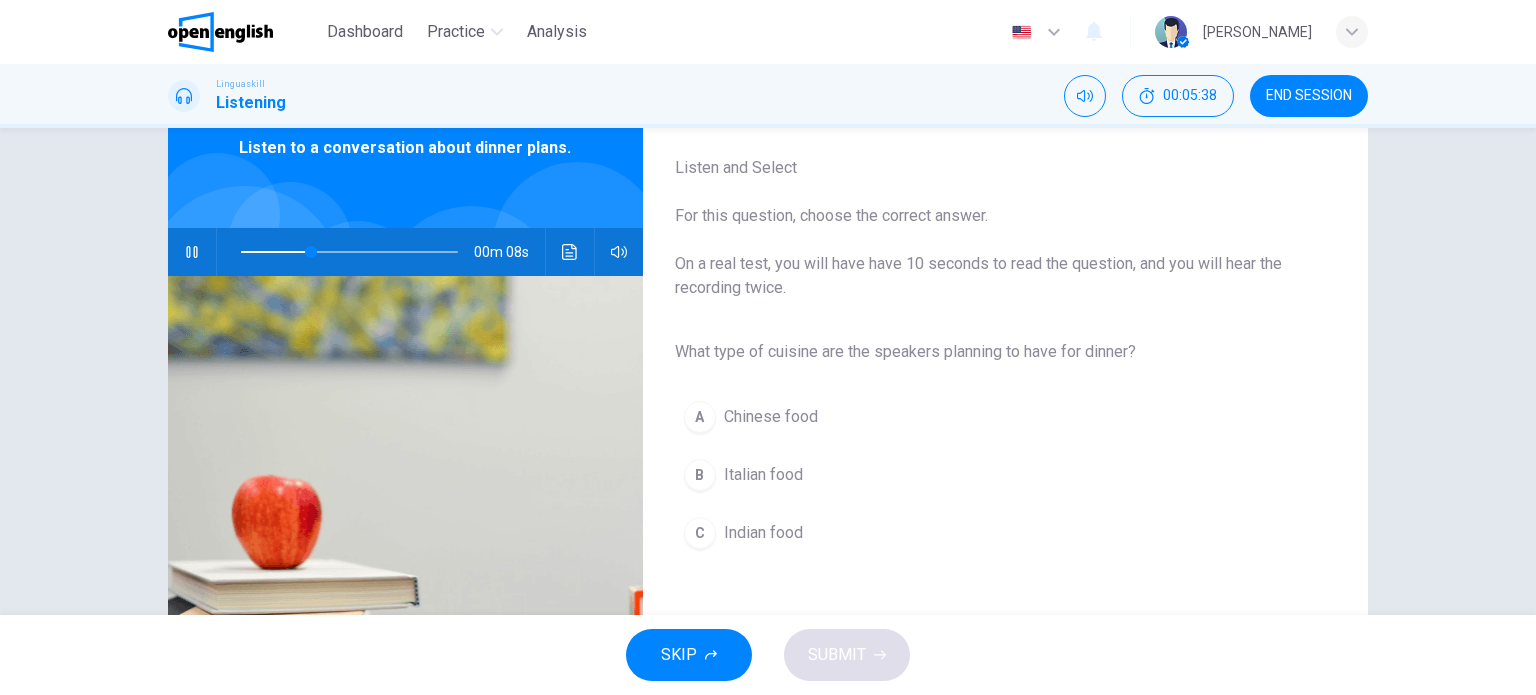 click on "Italian food" at bounding box center (763, 475) 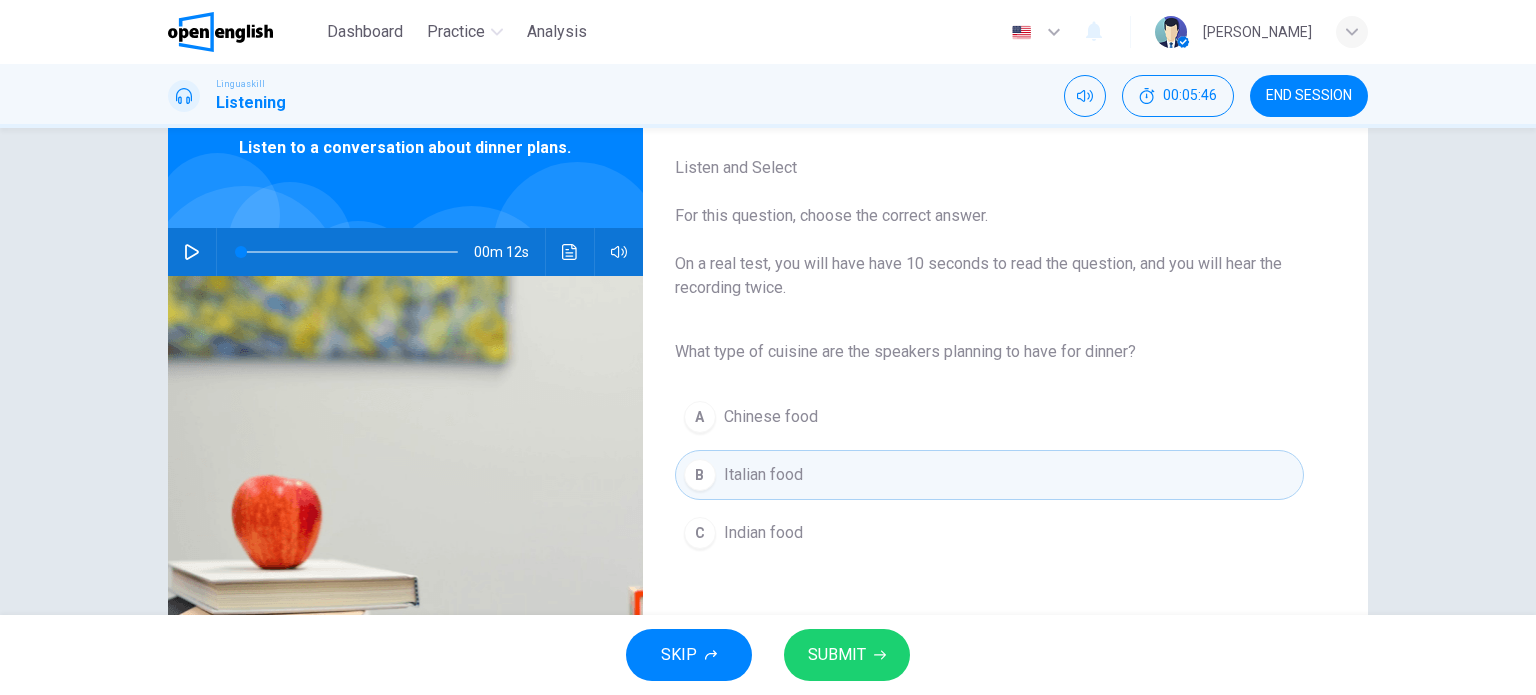 type on "*" 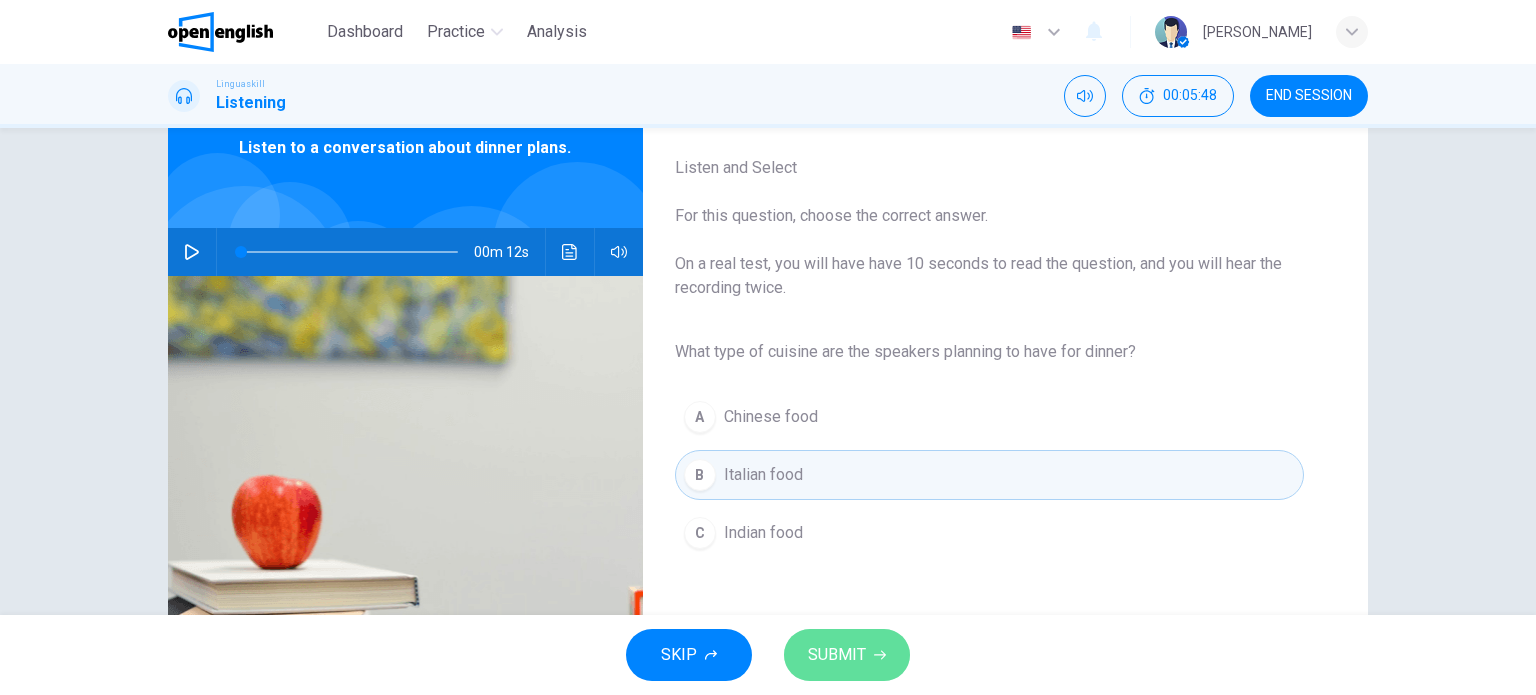 click on "SUBMIT" at bounding box center [847, 655] 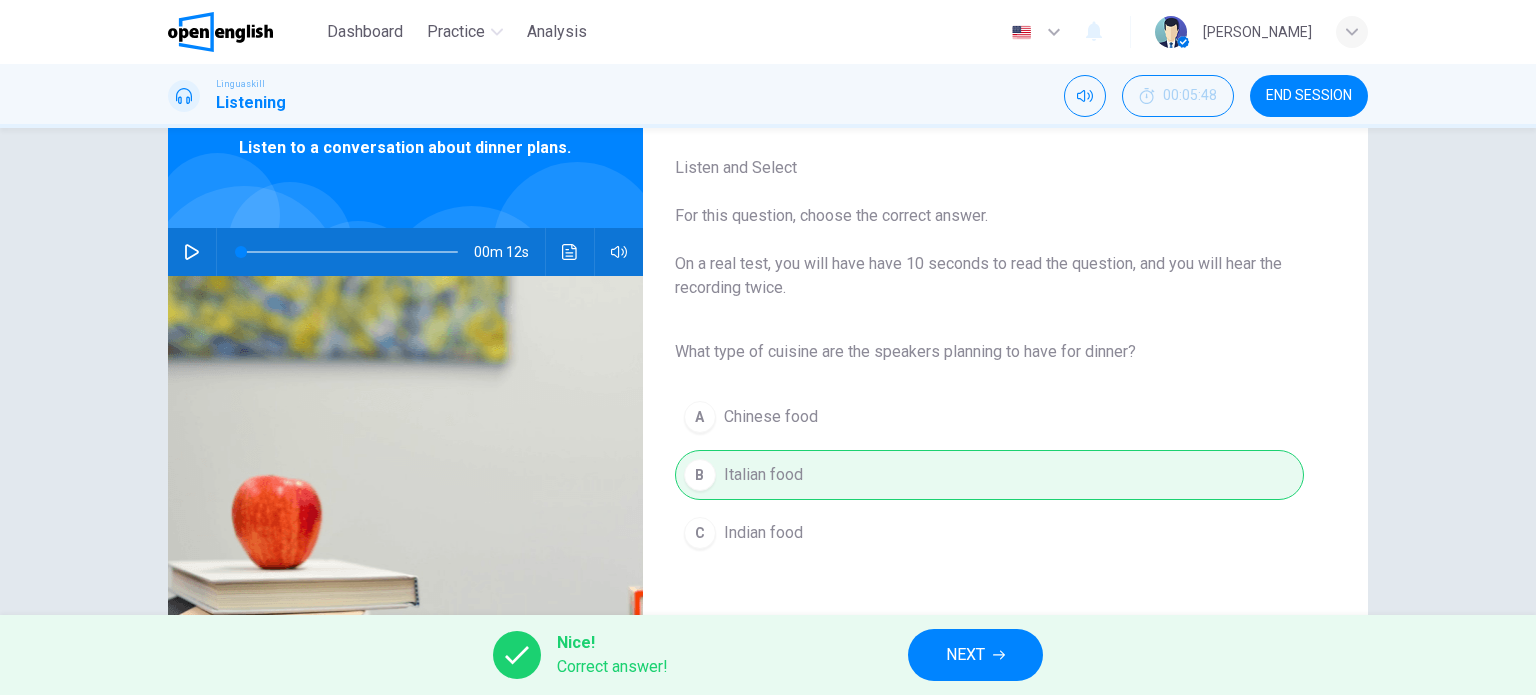 click on "NEXT" at bounding box center (965, 655) 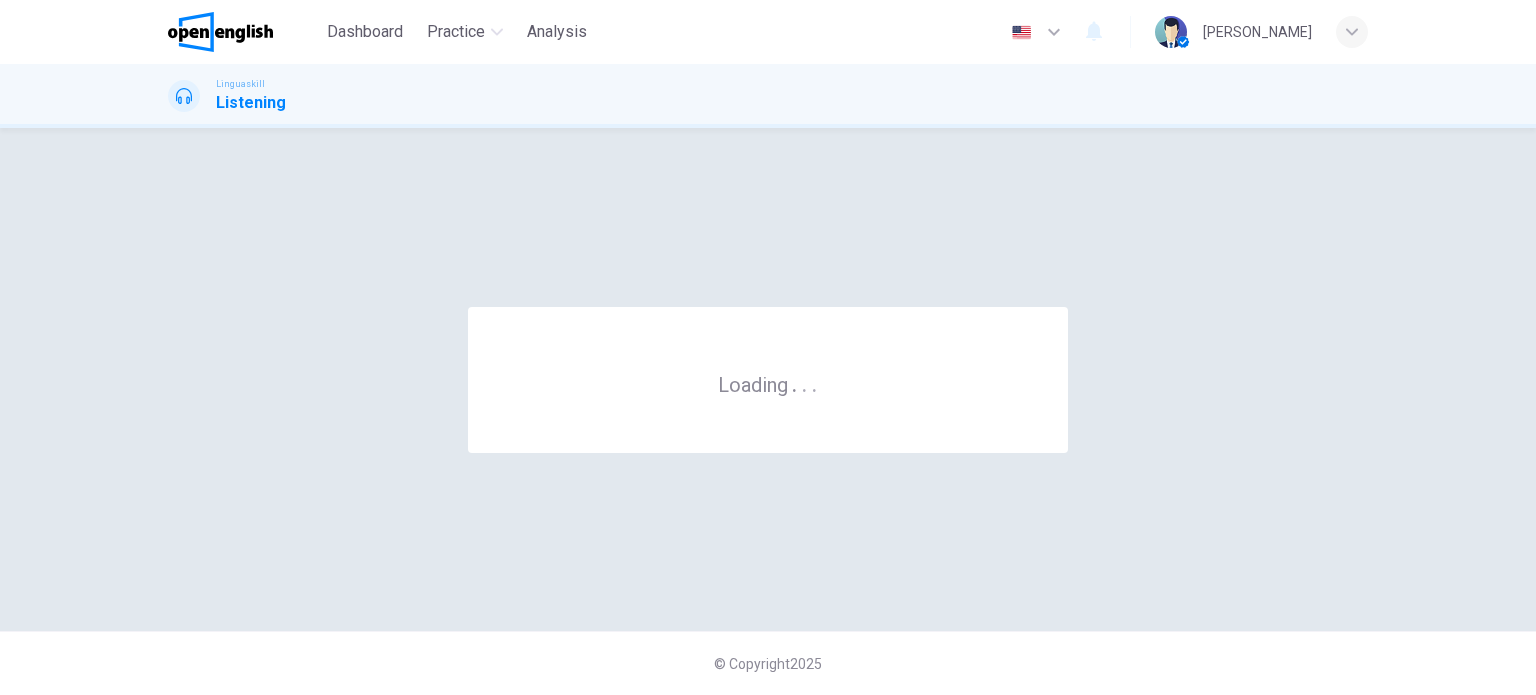 scroll, scrollTop: 0, scrollLeft: 0, axis: both 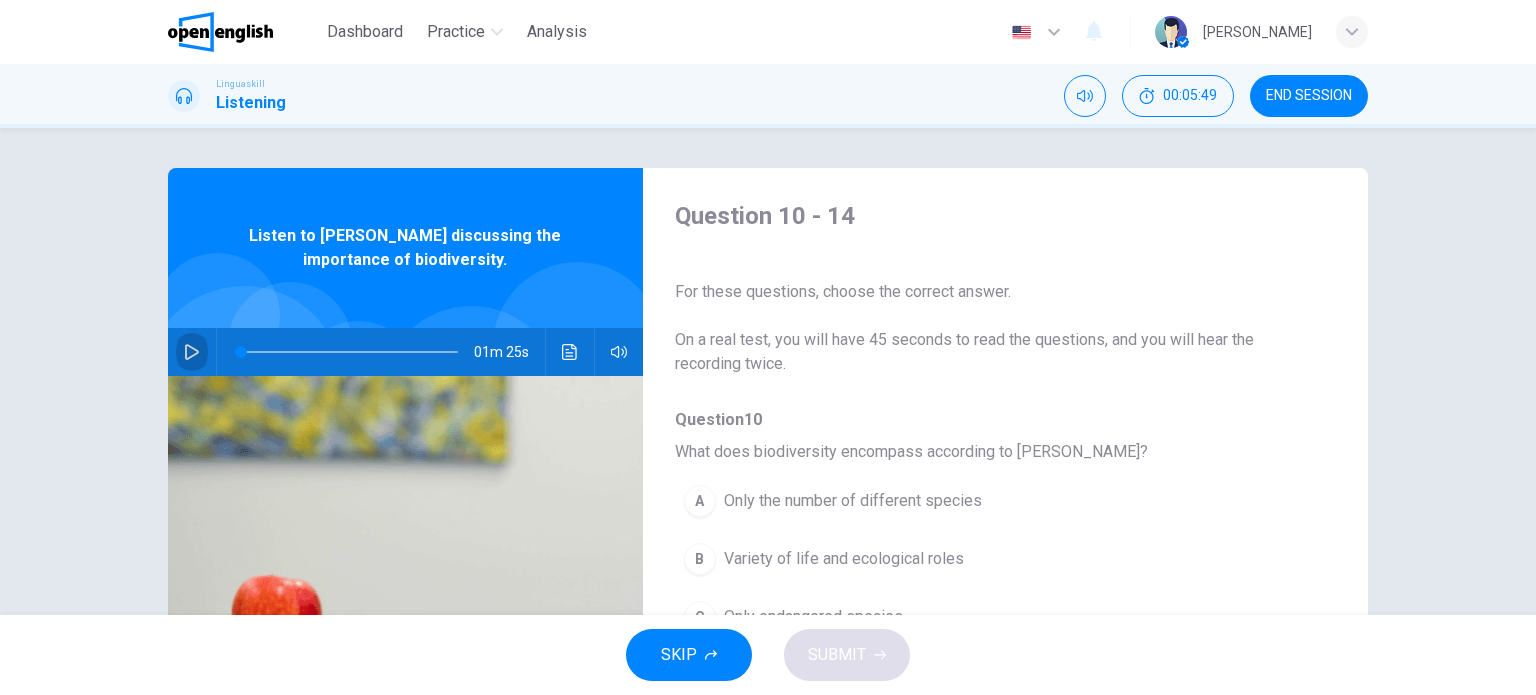 click at bounding box center [192, 352] 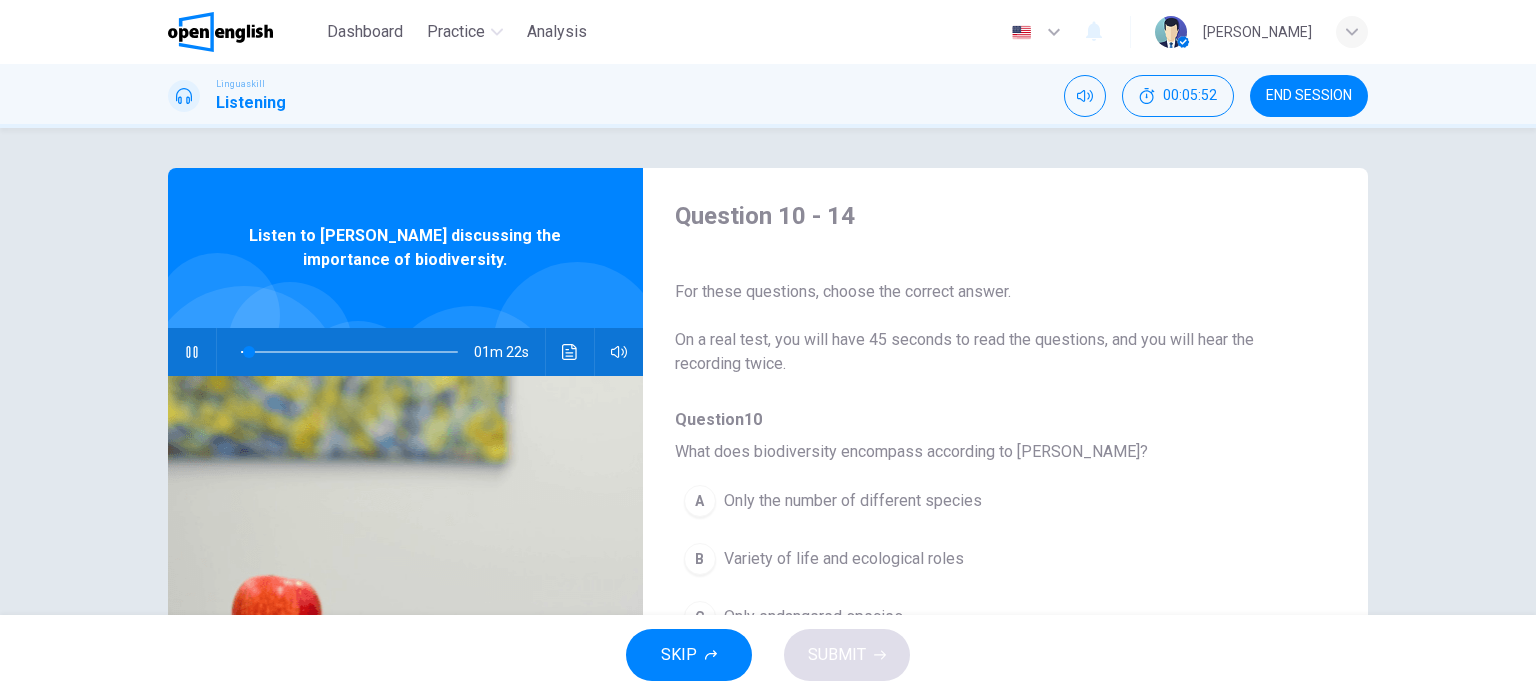 scroll, scrollTop: 100, scrollLeft: 0, axis: vertical 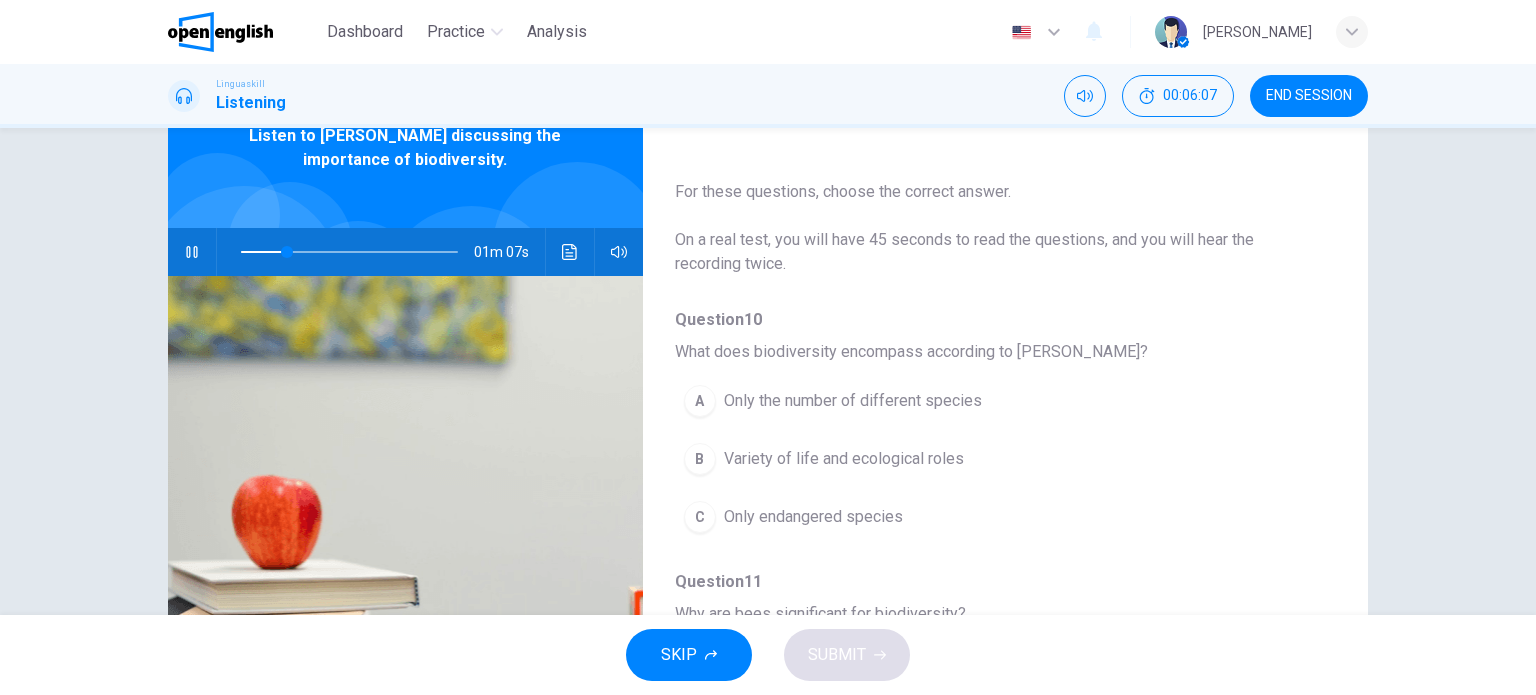 click on "SKIP SUBMIT" at bounding box center [768, 655] 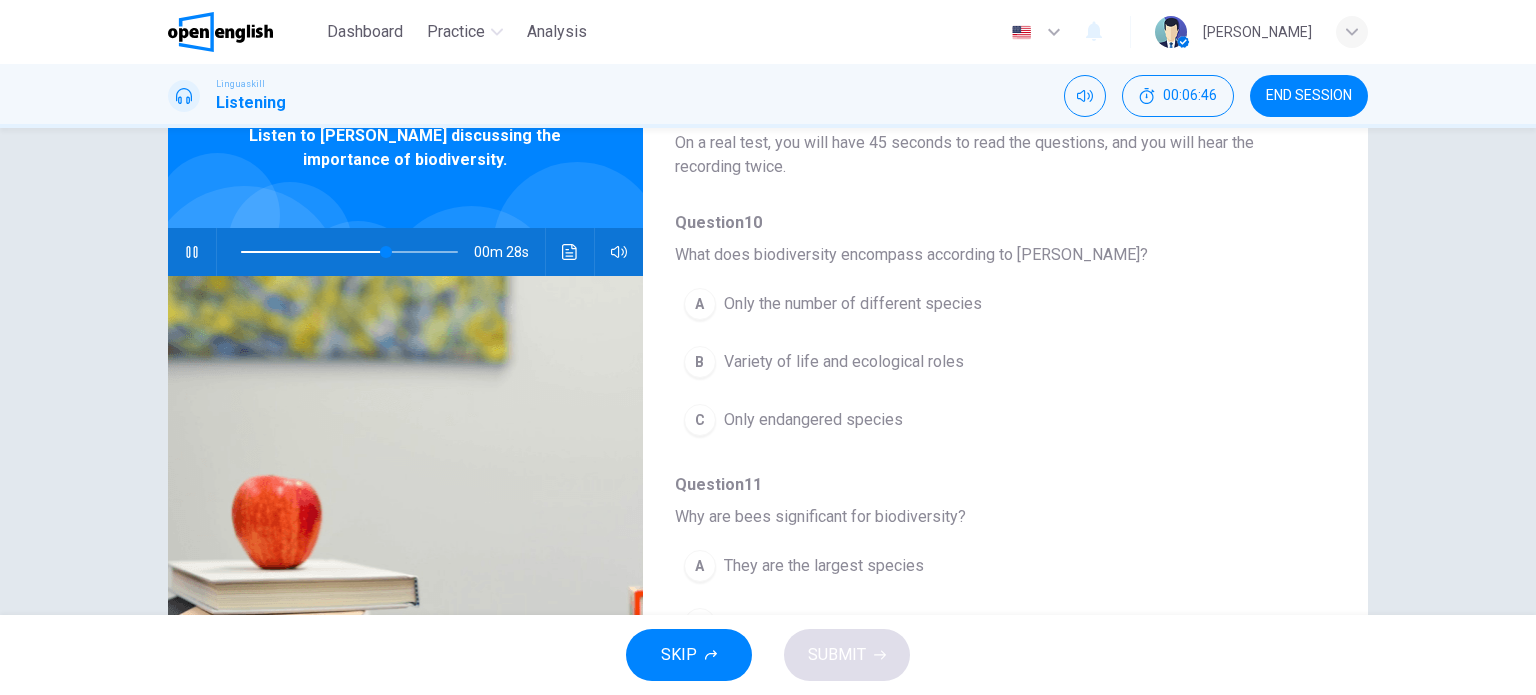 scroll, scrollTop: 0, scrollLeft: 0, axis: both 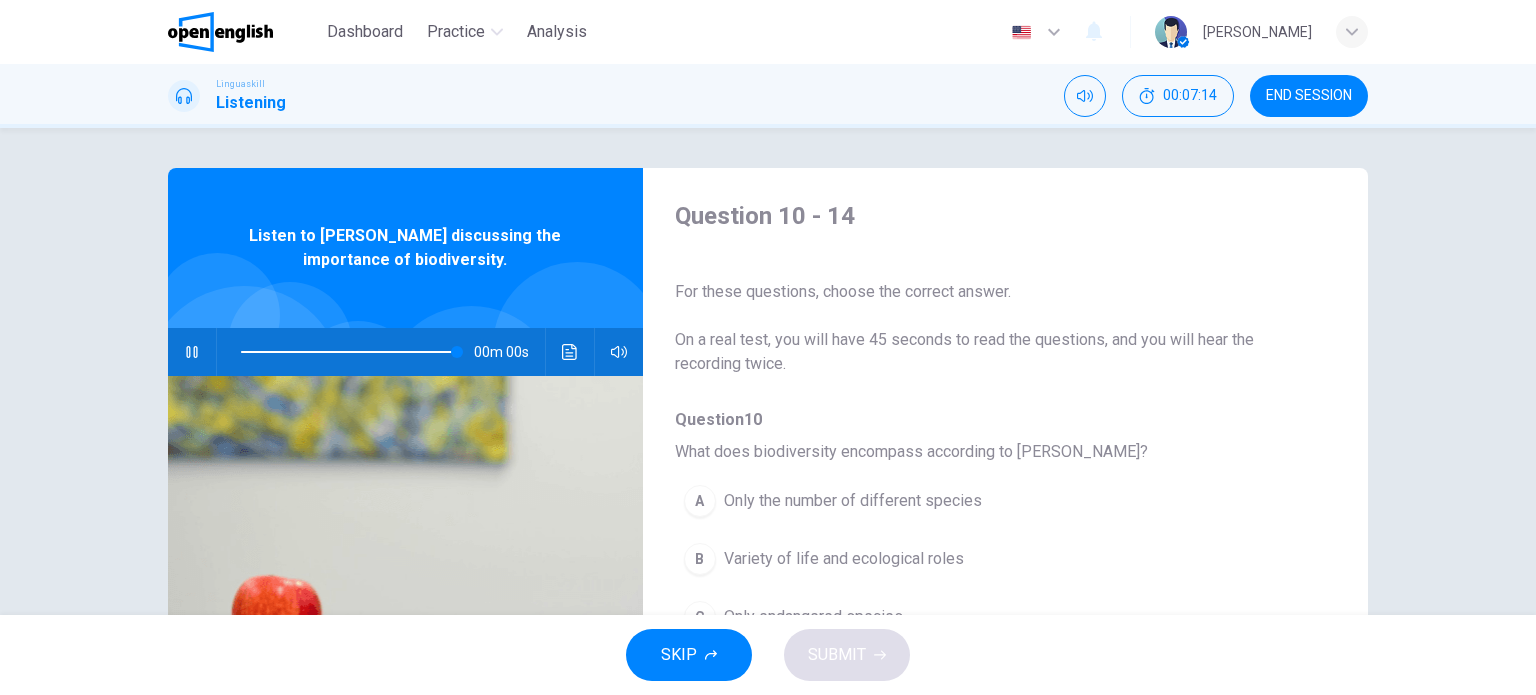 click at bounding box center [192, 352] 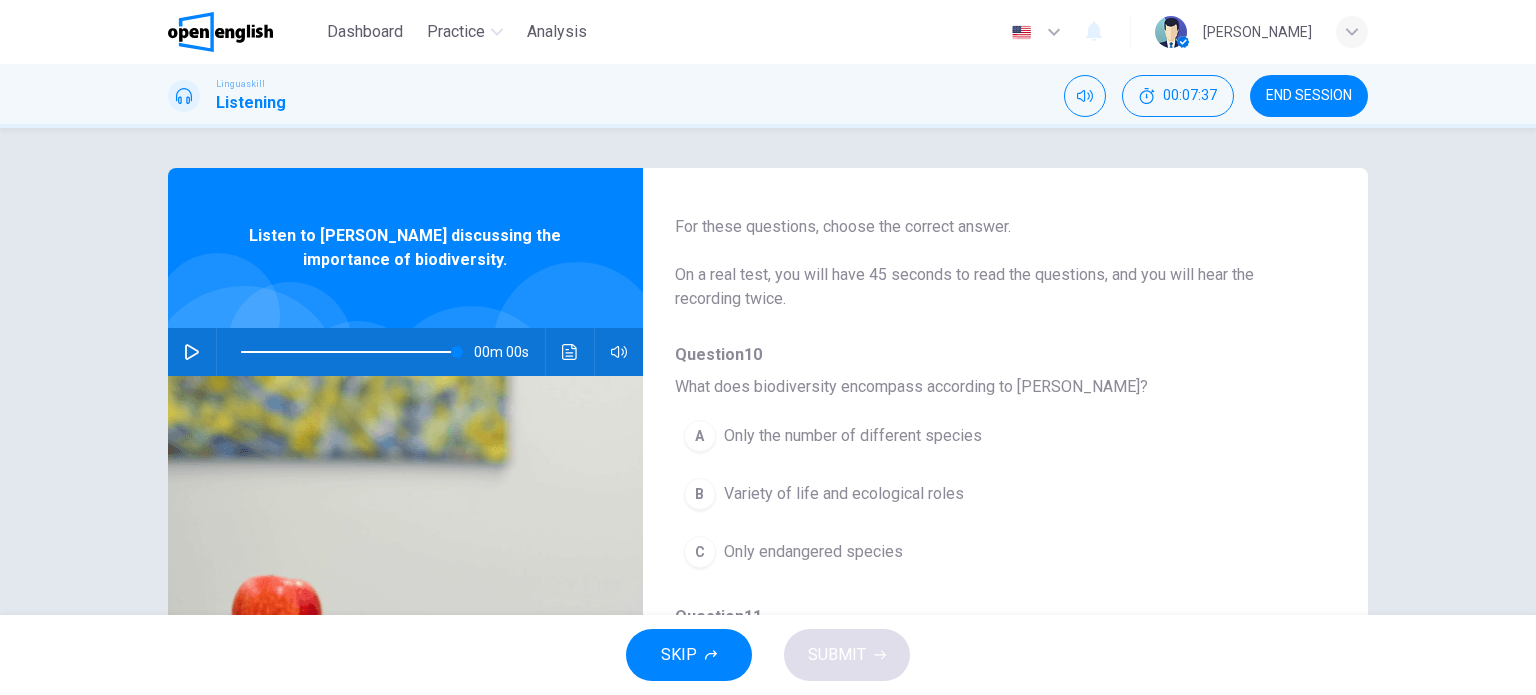 scroll, scrollTop: 100, scrollLeft: 0, axis: vertical 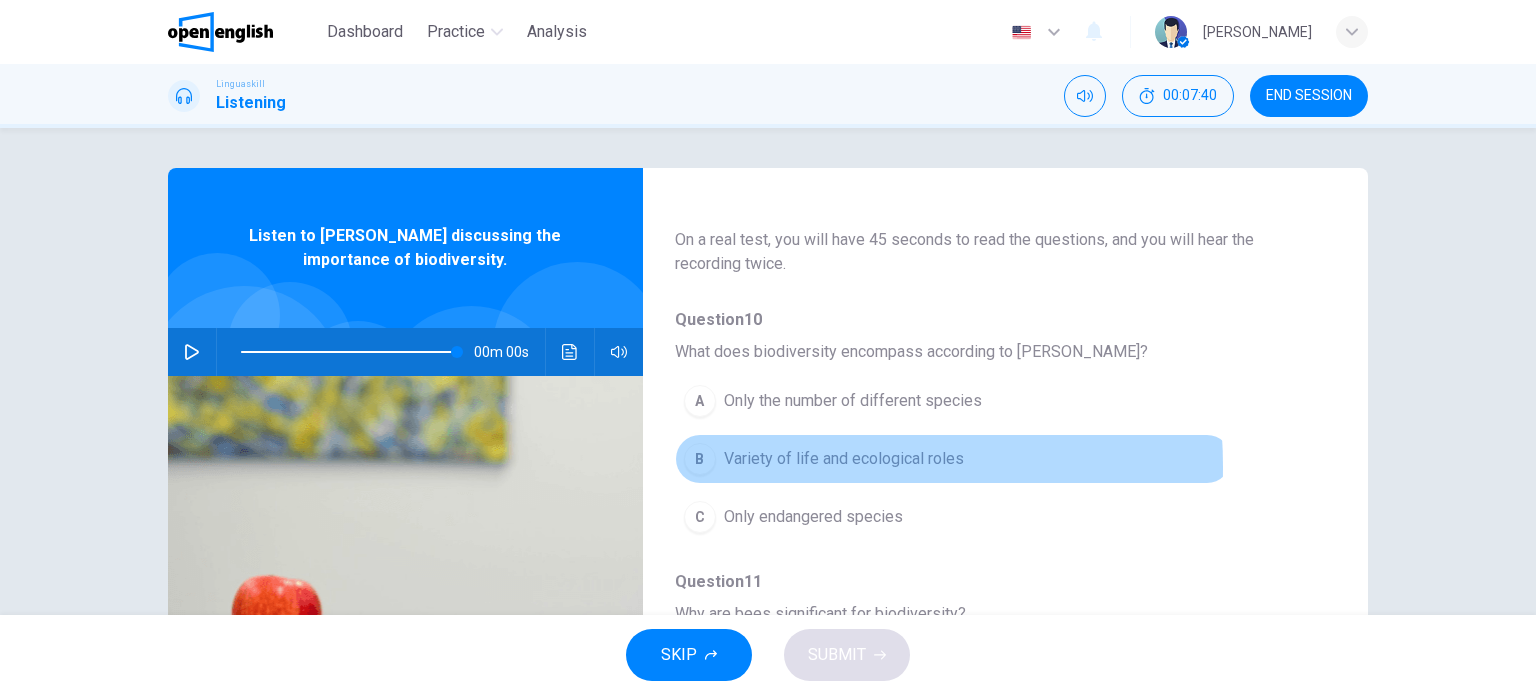 click on "Variety of life and ecological roles" at bounding box center (844, 459) 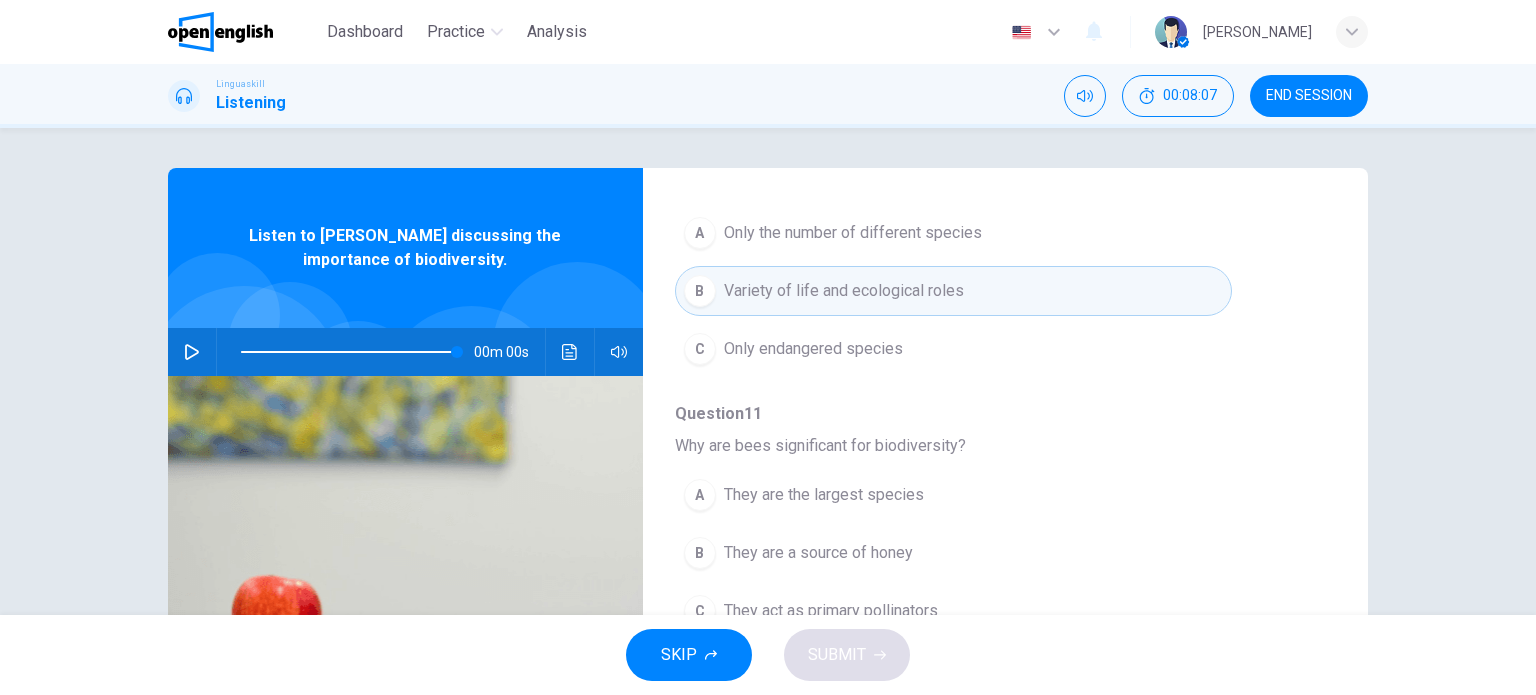 scroll, scrollTop: 400, scrollLeft: 0, axis: vertical 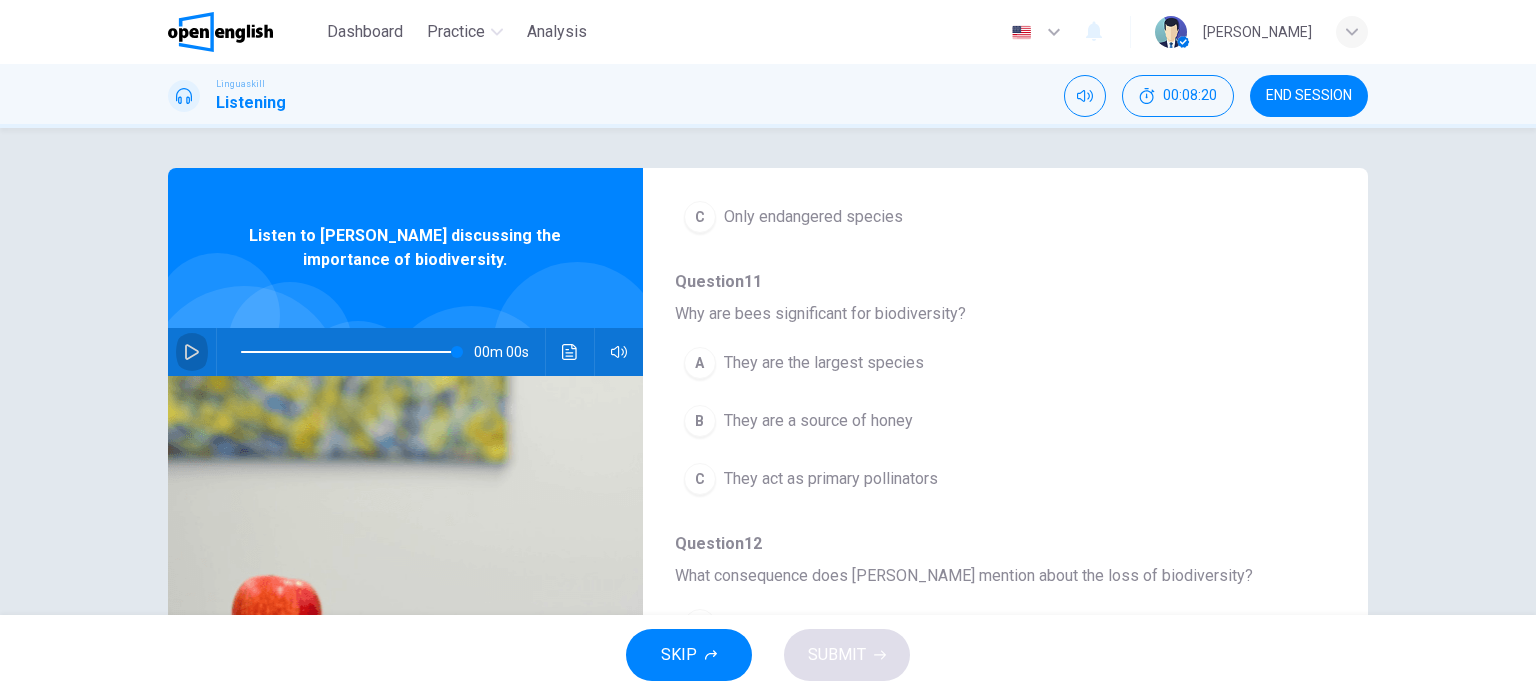 click at bounding box center [192, 352] 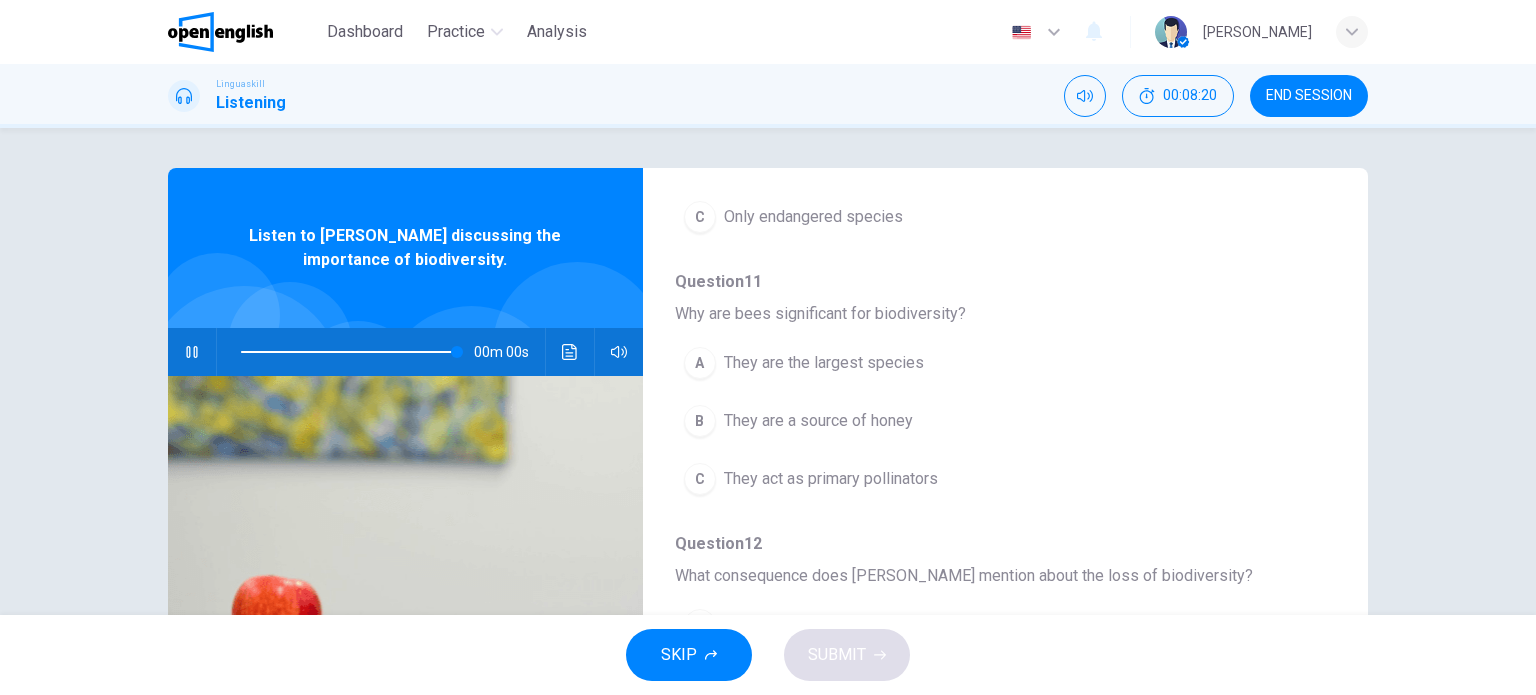 type on "*" 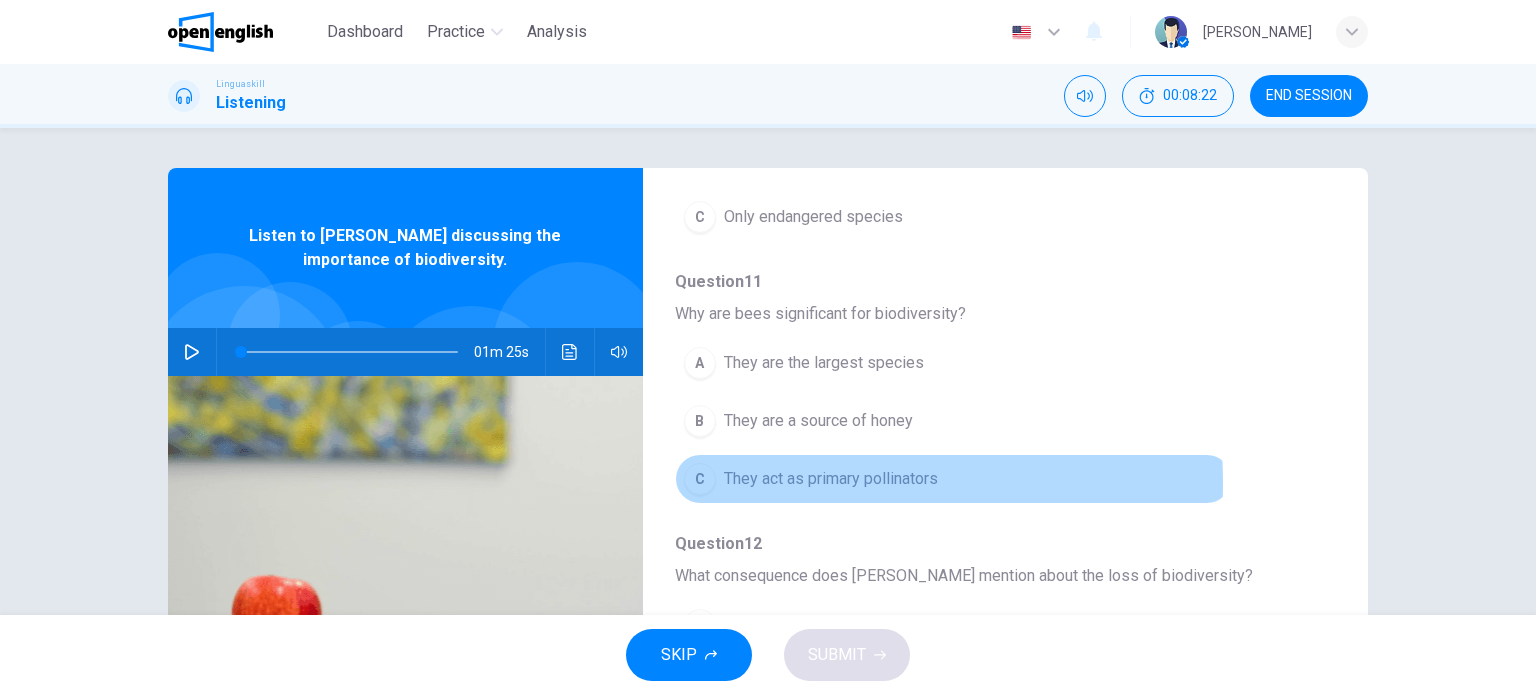 click on "They act as primary pollinators" at bounding box center (831, 479) 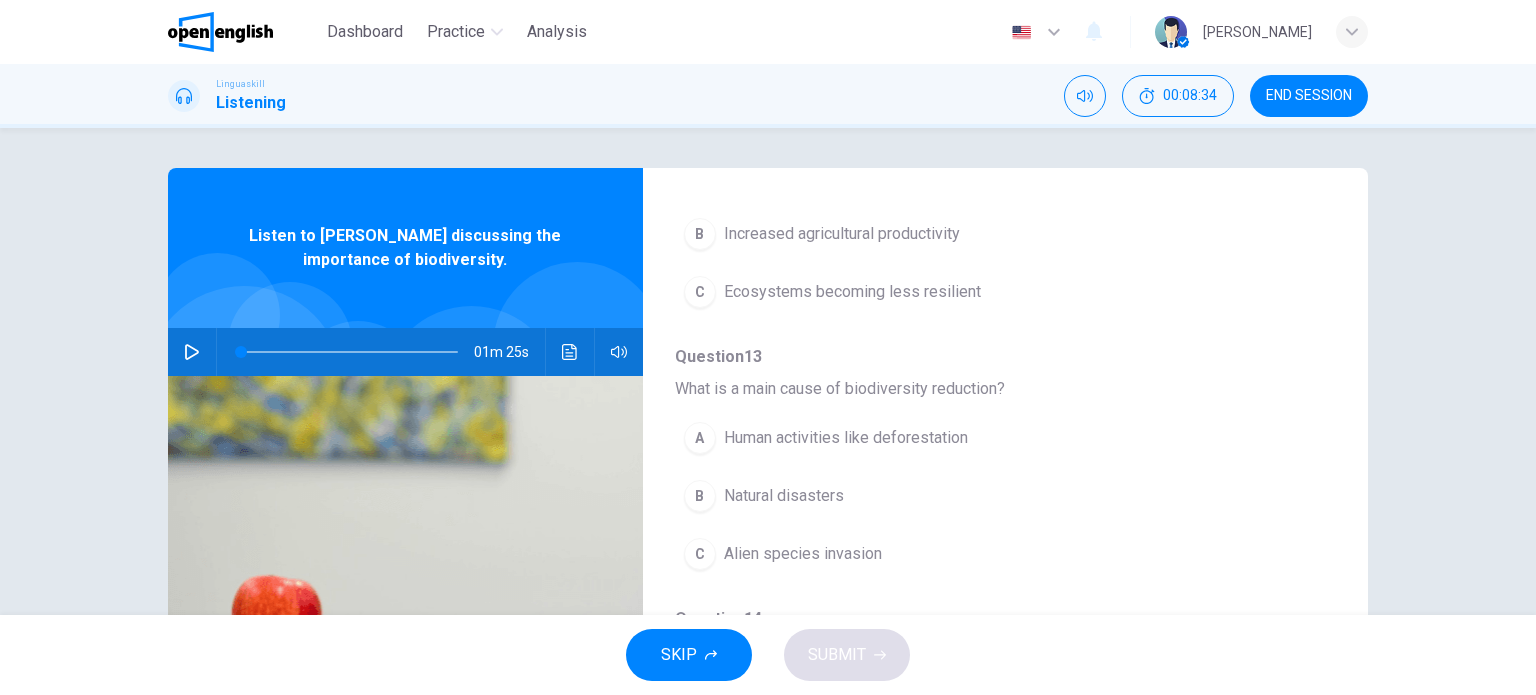 scroll, scrollTop: 856, scrollLeft: 0, axis: vertical 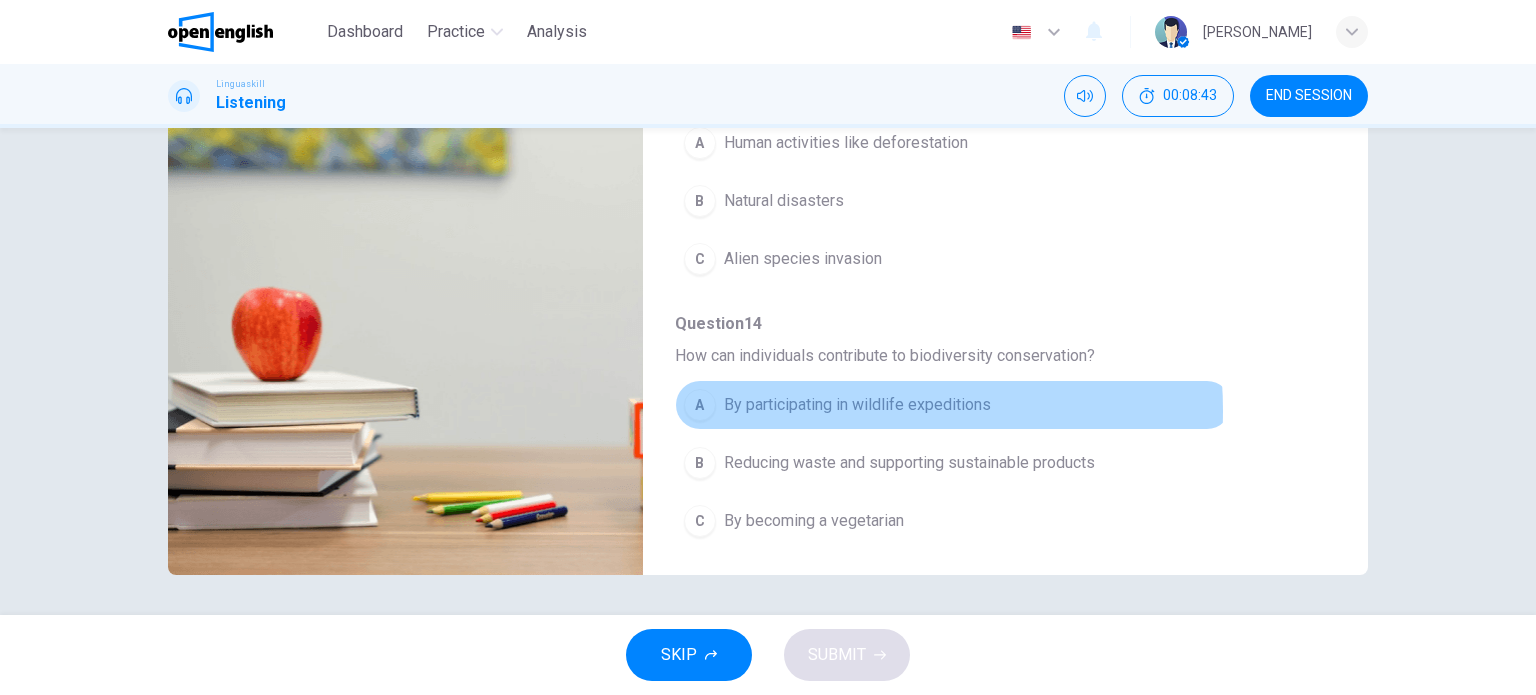 click on "By participating in wildlife expeditions" at bounding box center (857, 405) 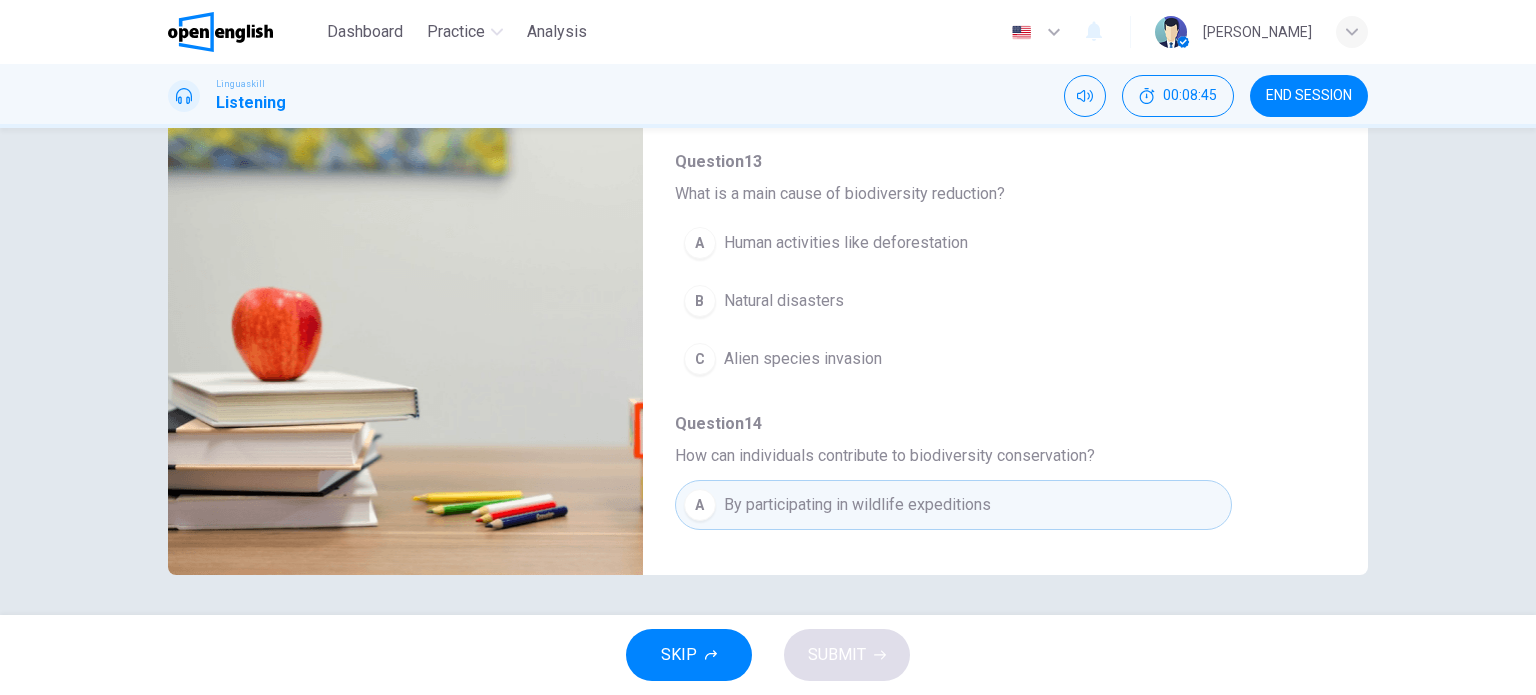 scroll, scrollTop: 656, scrollLeft: 0, axis: vertical 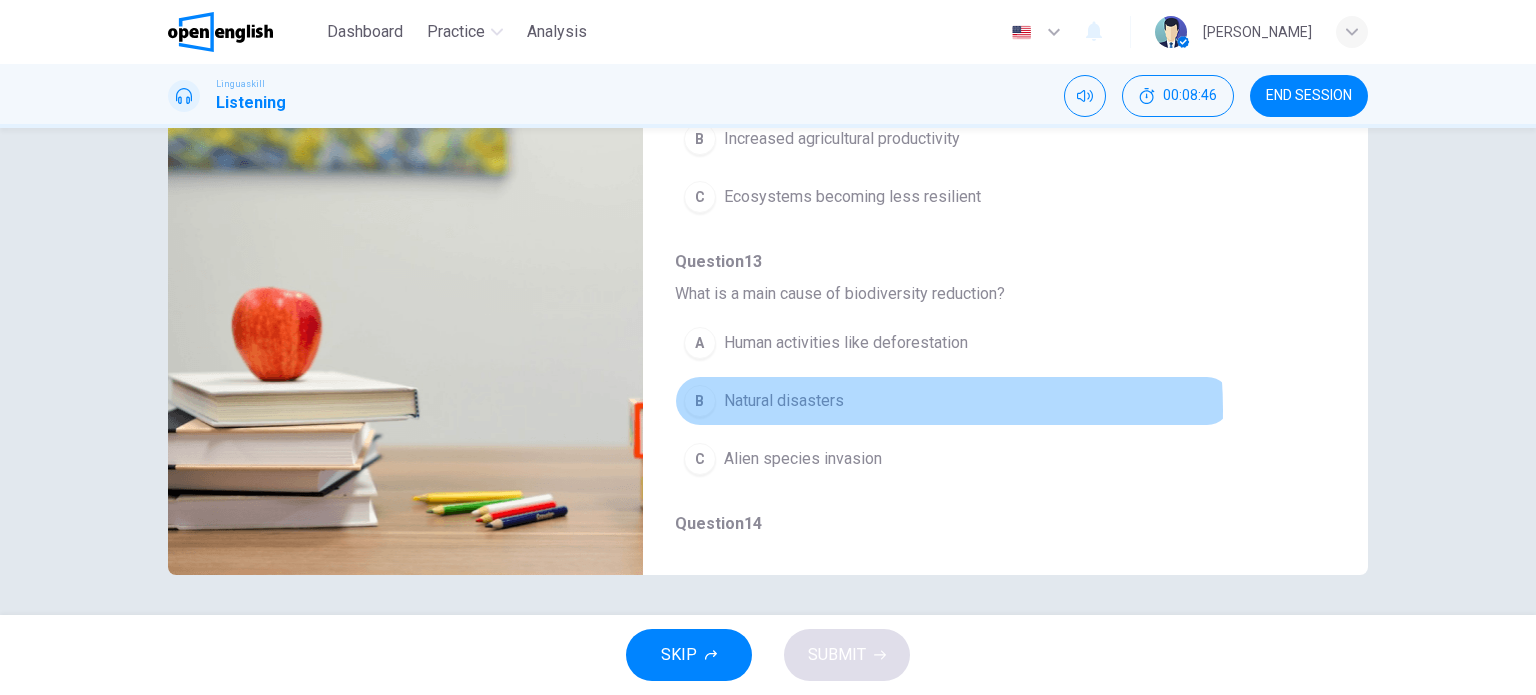 click on "Natural disasters" at bounding box center (784, 401) 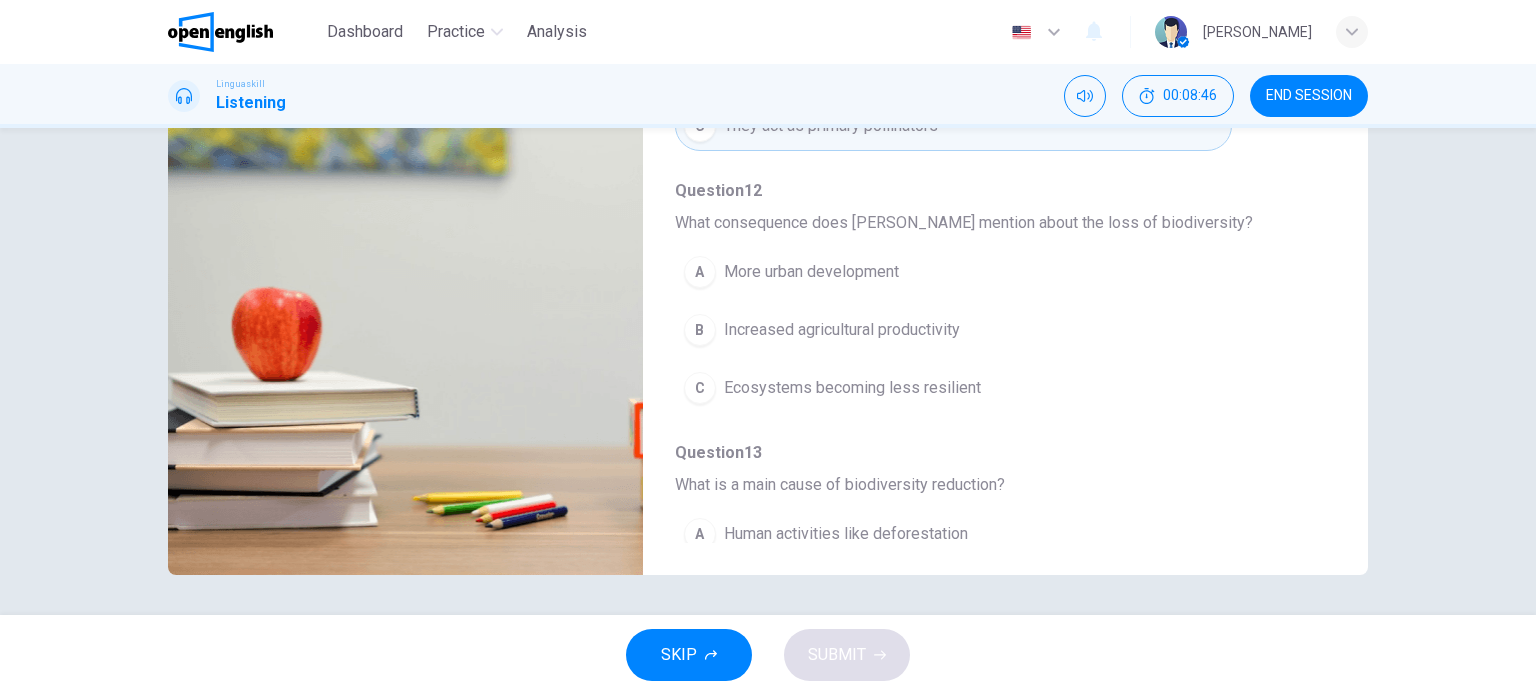 scroll, scrollTop: 456, scrollLeft: 0, axis: vertical 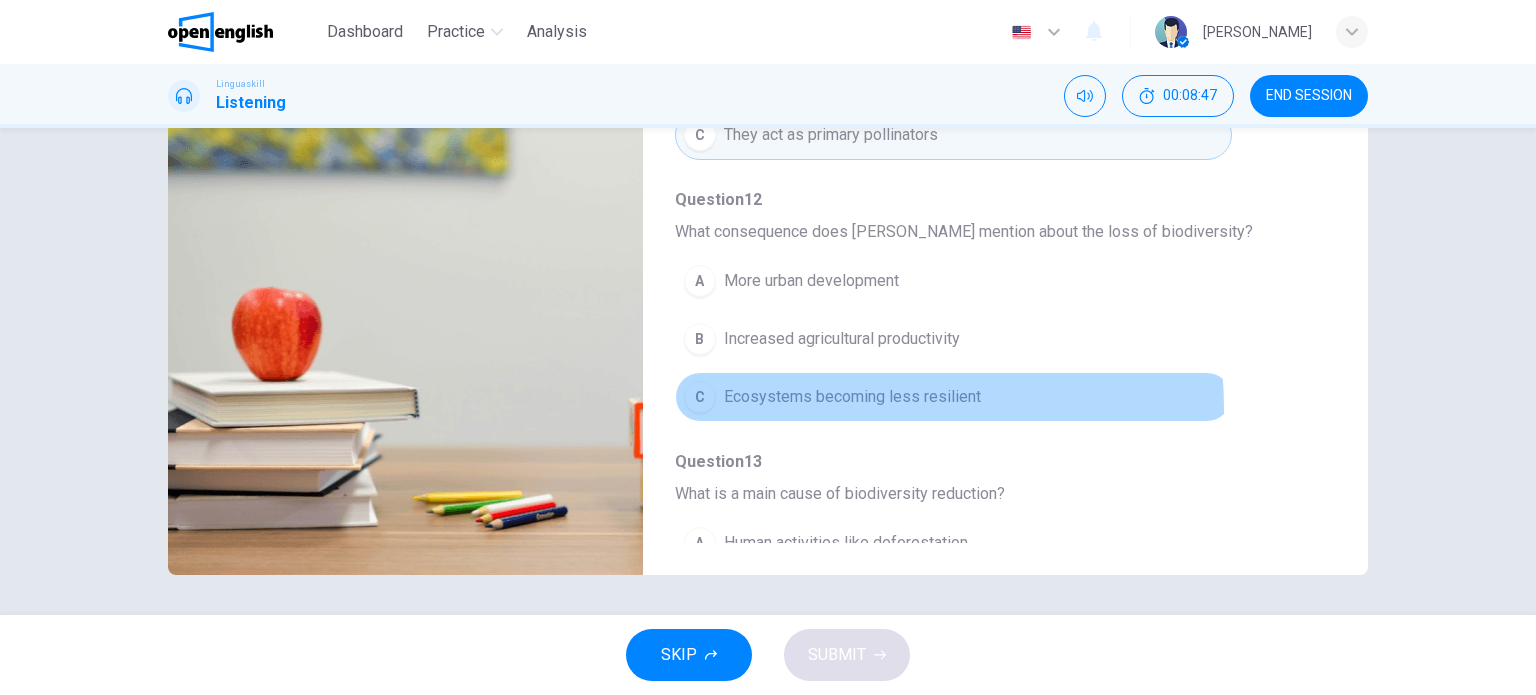 click on "C Ecosystems becoming less resilient" at bounding box center (953, 397) 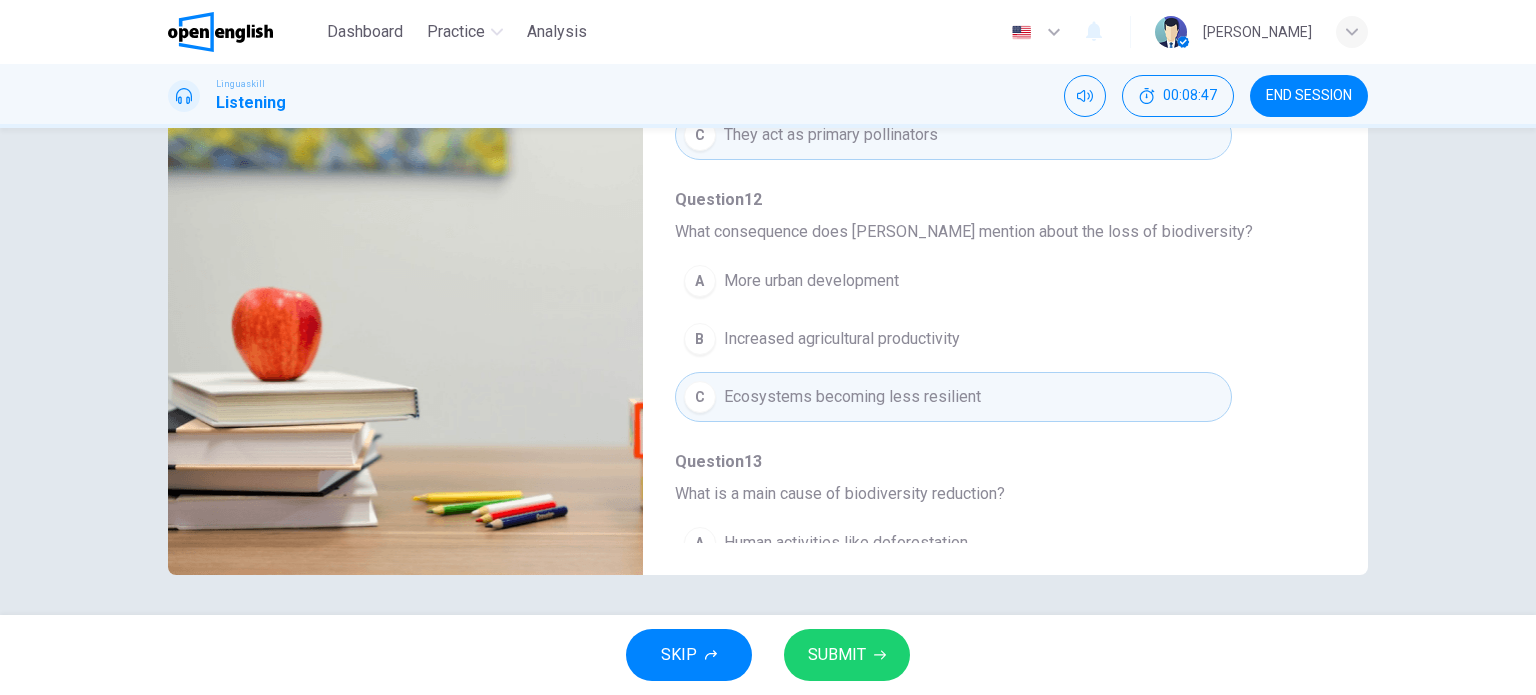 click 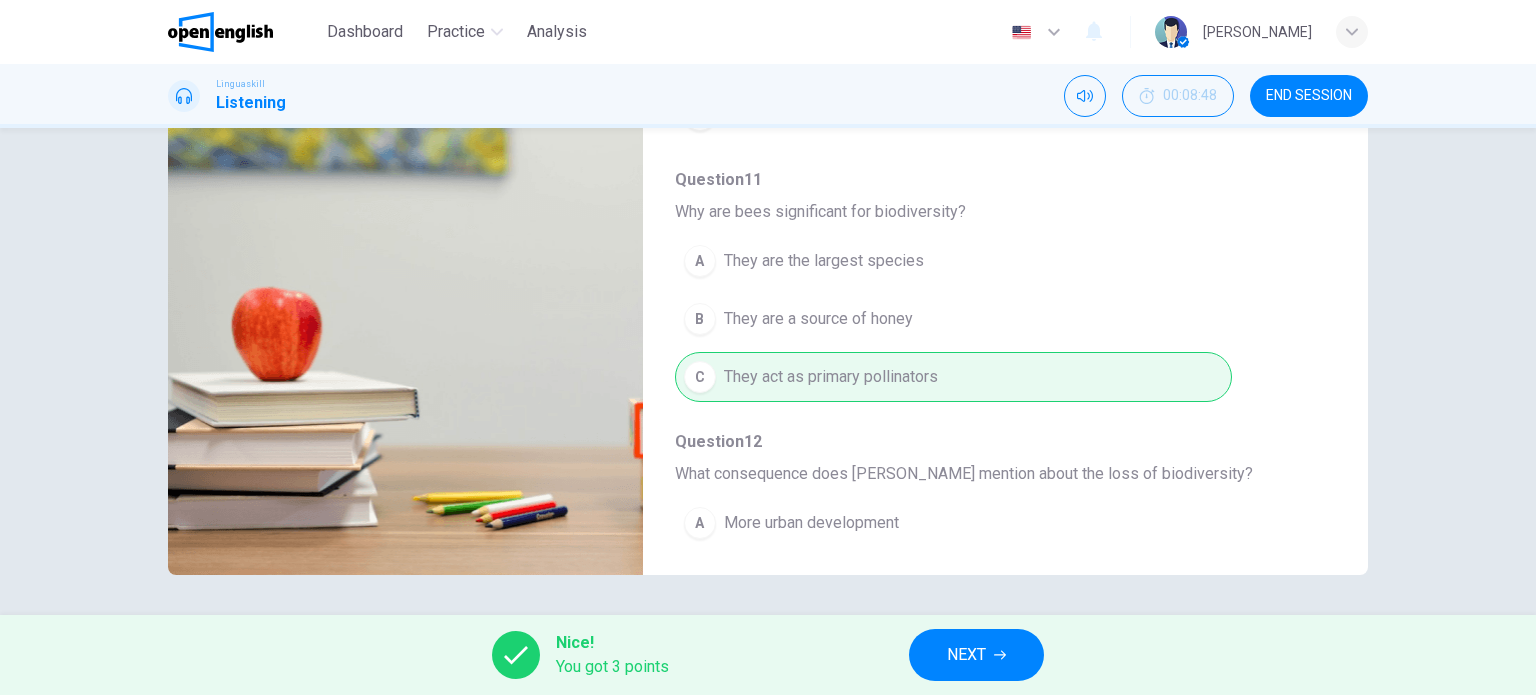 scroll, scrollTop: 0, scrollLeft: 0, axis: both 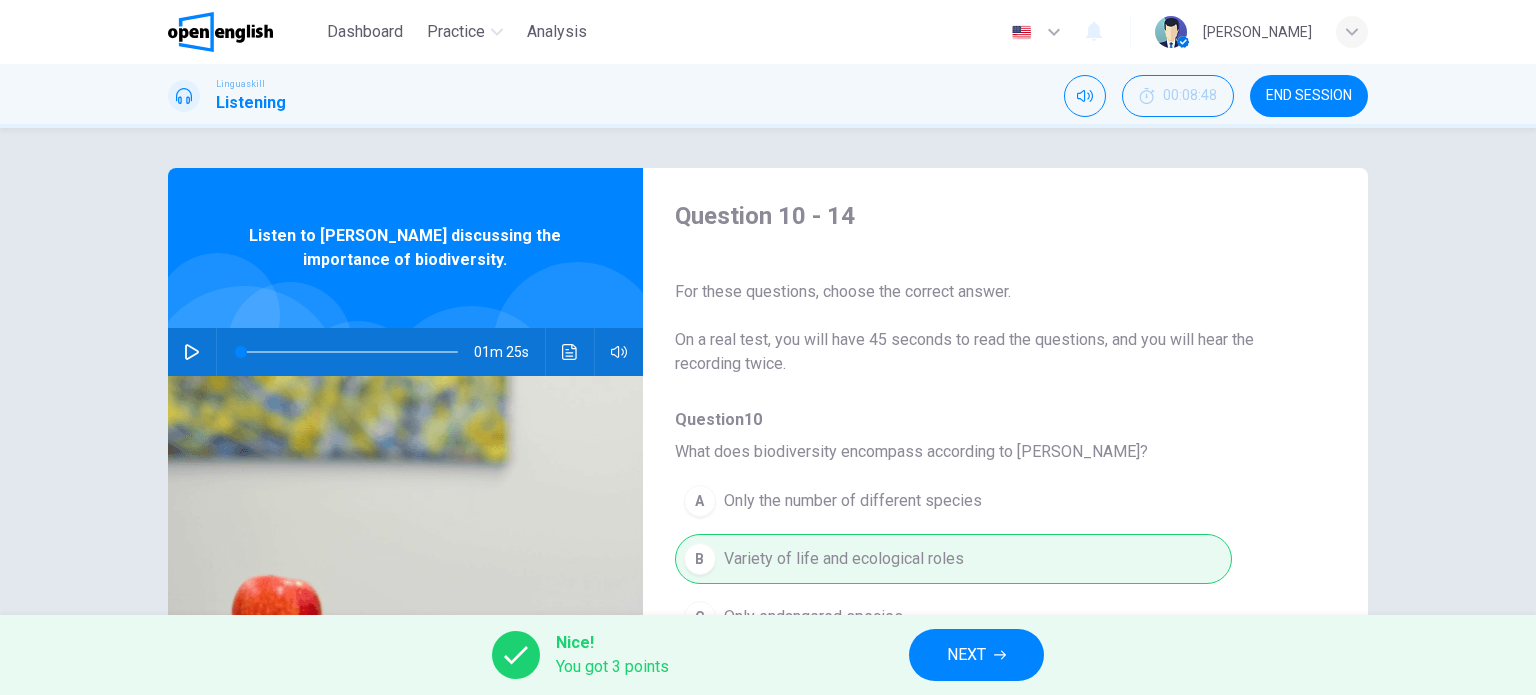 click at bounding box center [220, 32] 